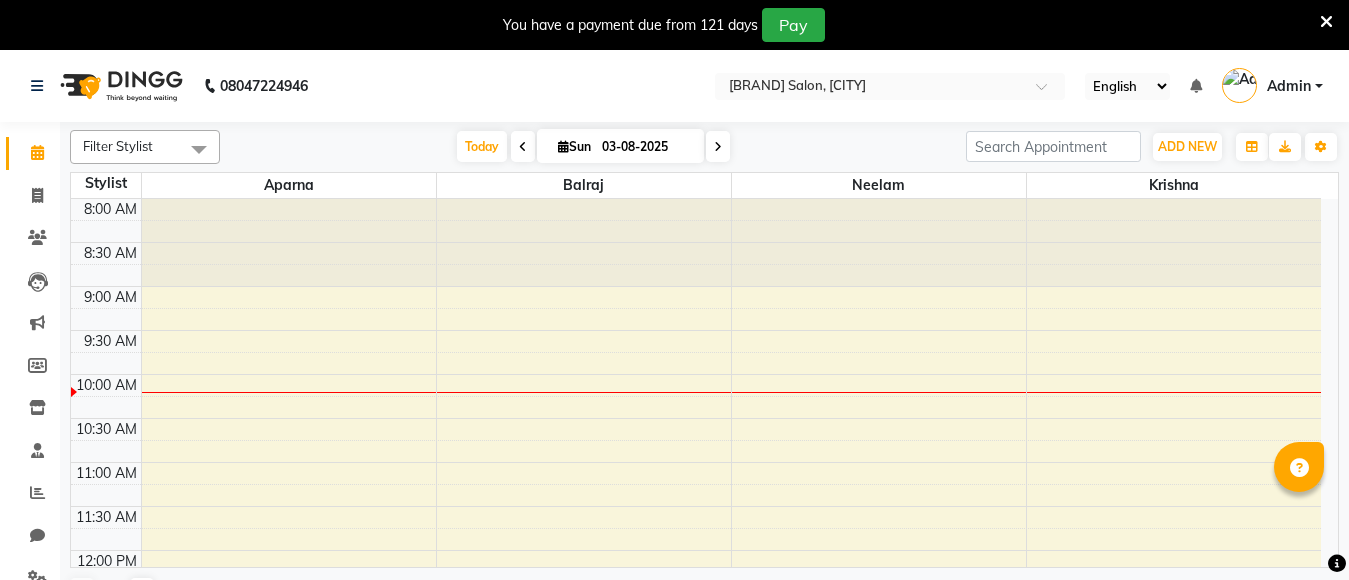 scroll, scrollTop: 0, scrollLeft: 0, axis: both 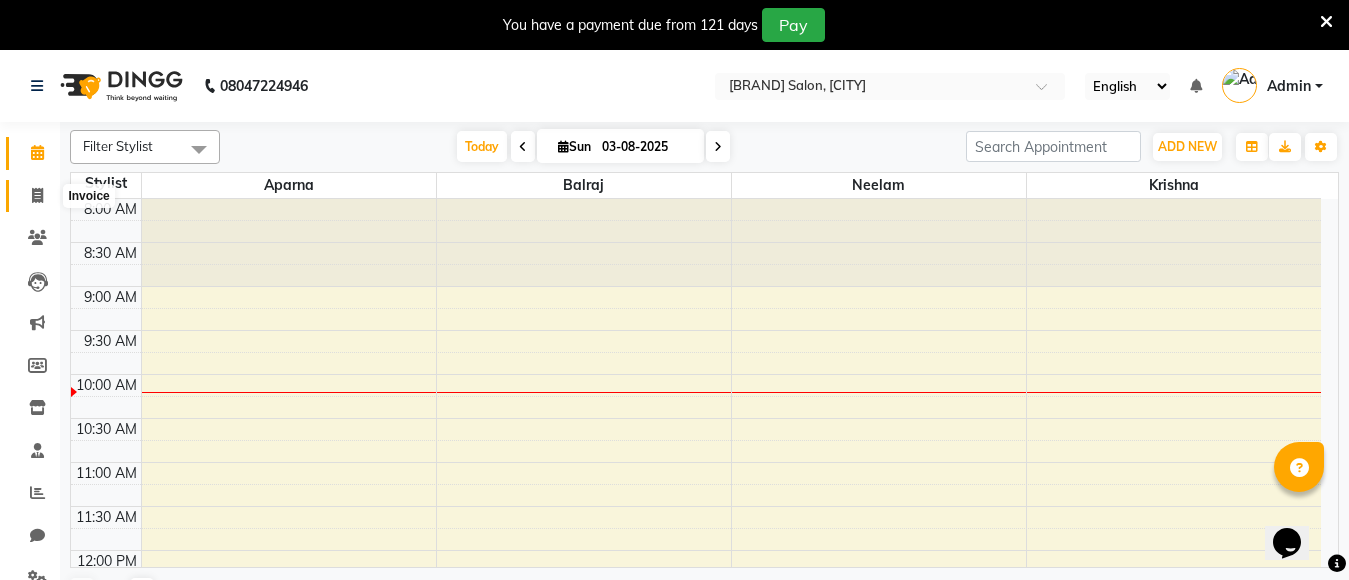 click 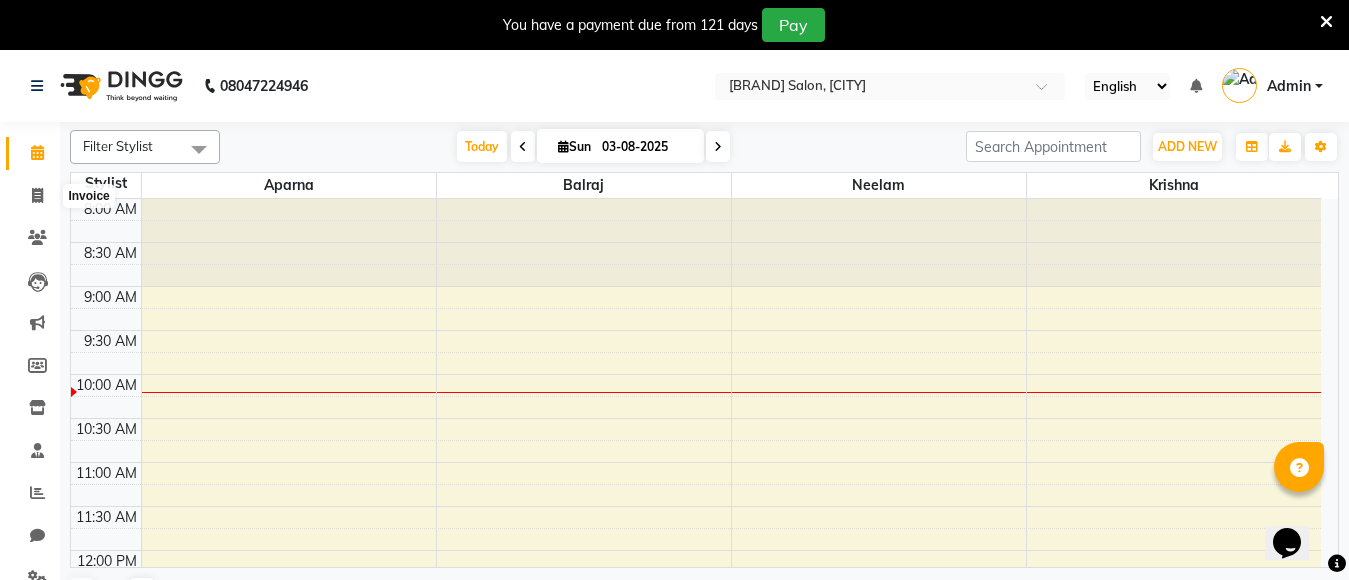 select on "service" 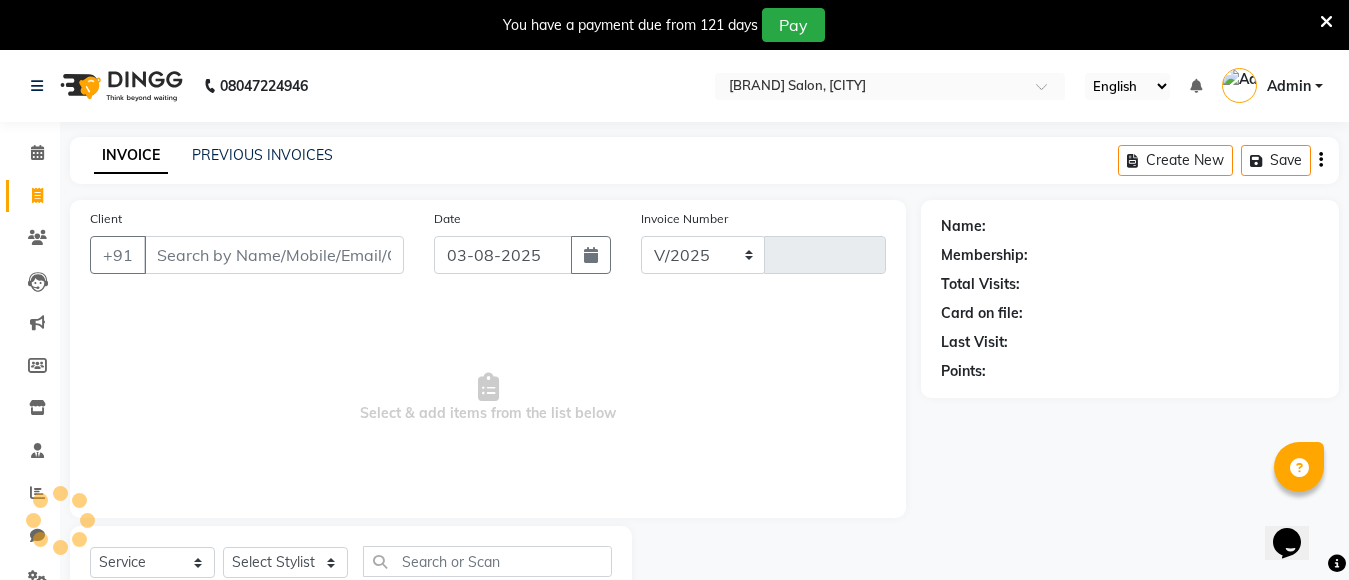 scroll, scrollTop: 71, scrollLeft: 0, axis: vertical 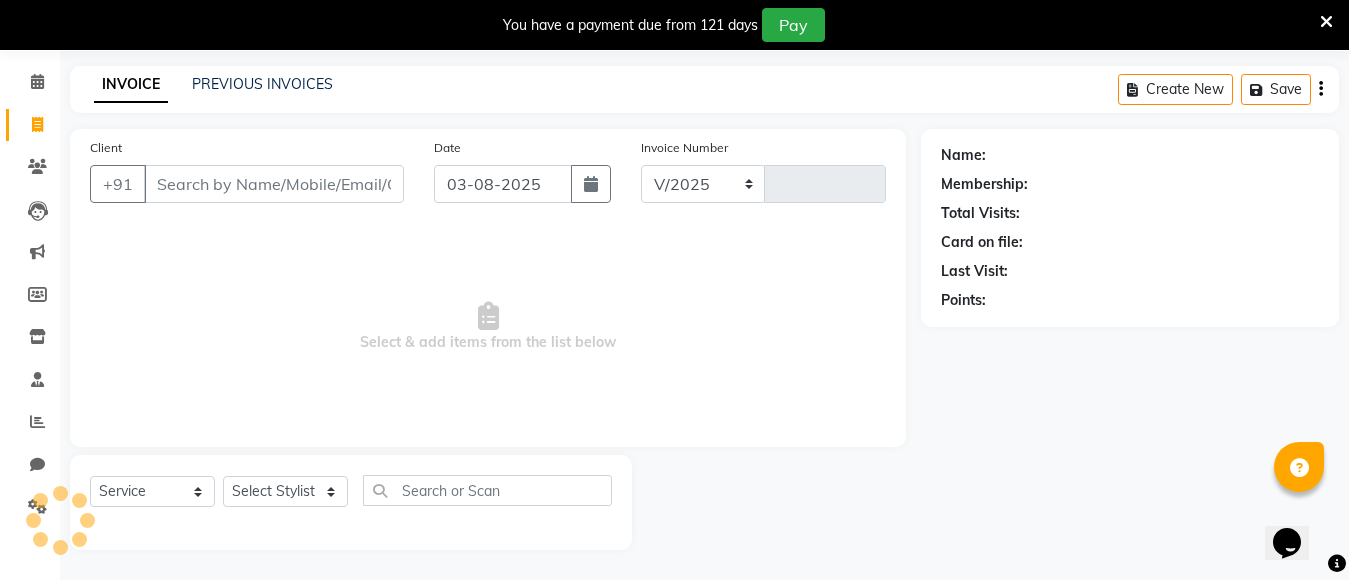 select on "7467" 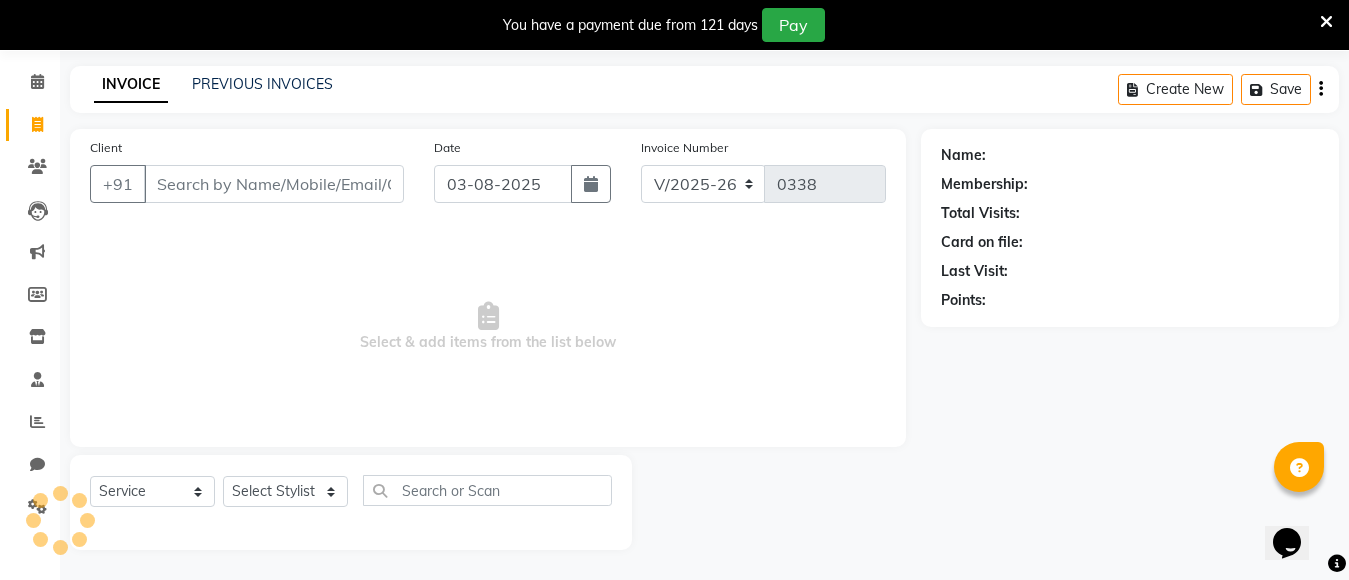 click on "Select  Service  Product  Membership  Package Voucher Prepaid Gift Card  Select Stylist" 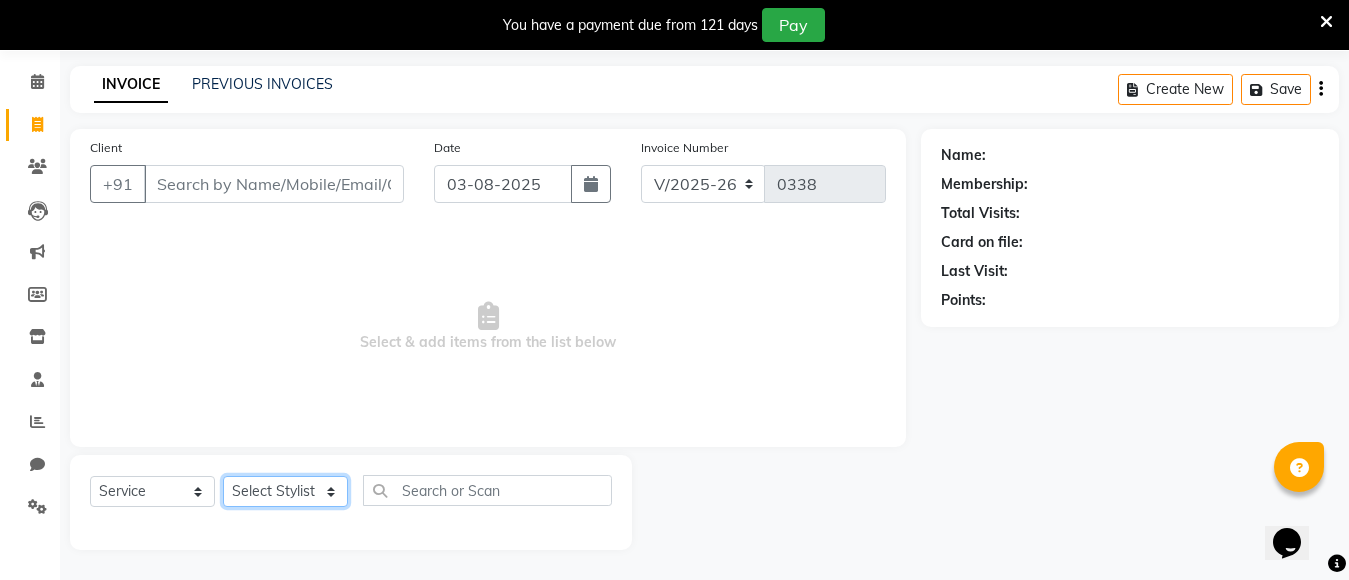 click on "Select Stylist [NAME] [NAME] [NAME] [NAME]" 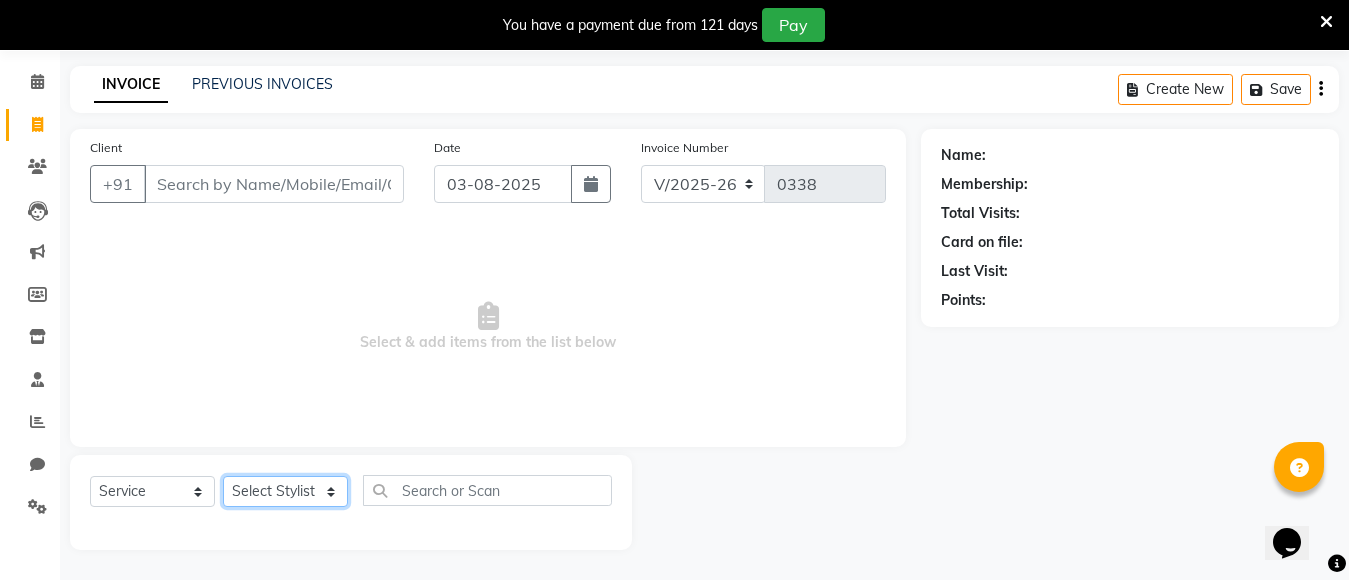 select on "68086" 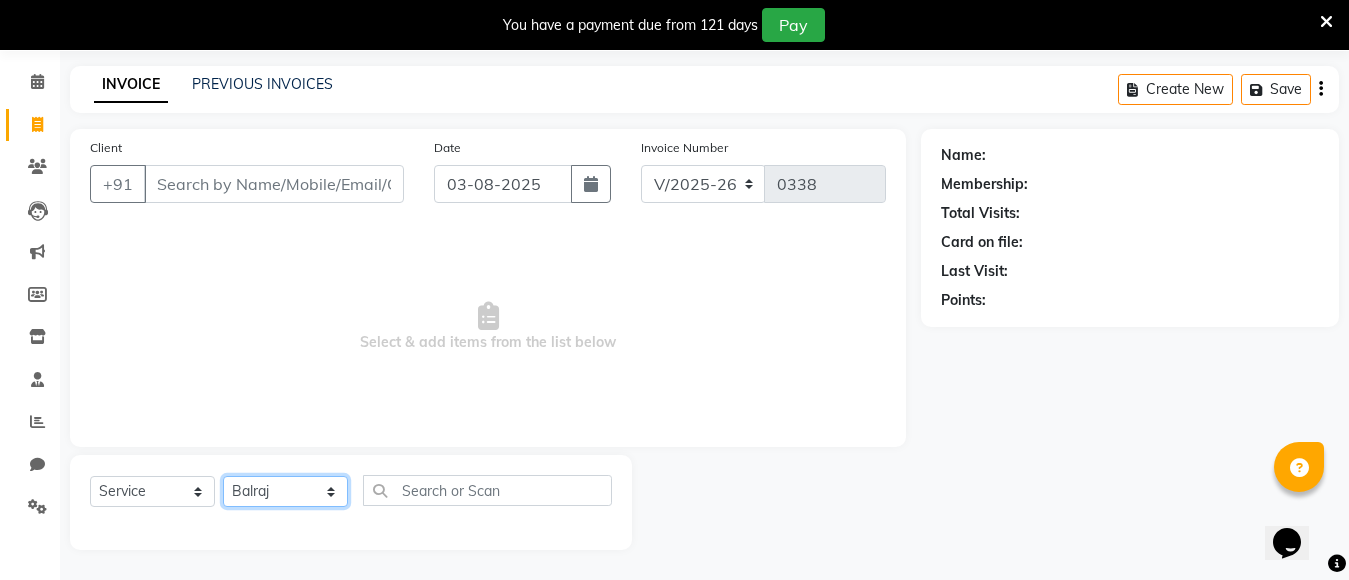 click on "Select Stylist [NAME] [NAME] [NAME] [NAME]" 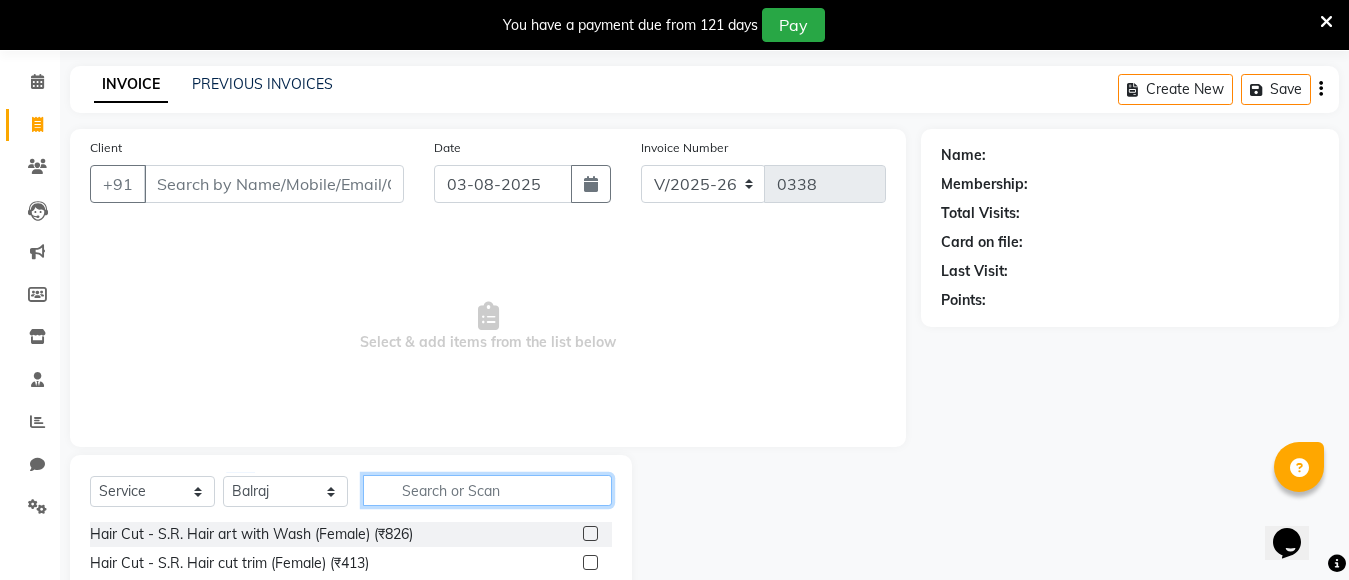 click 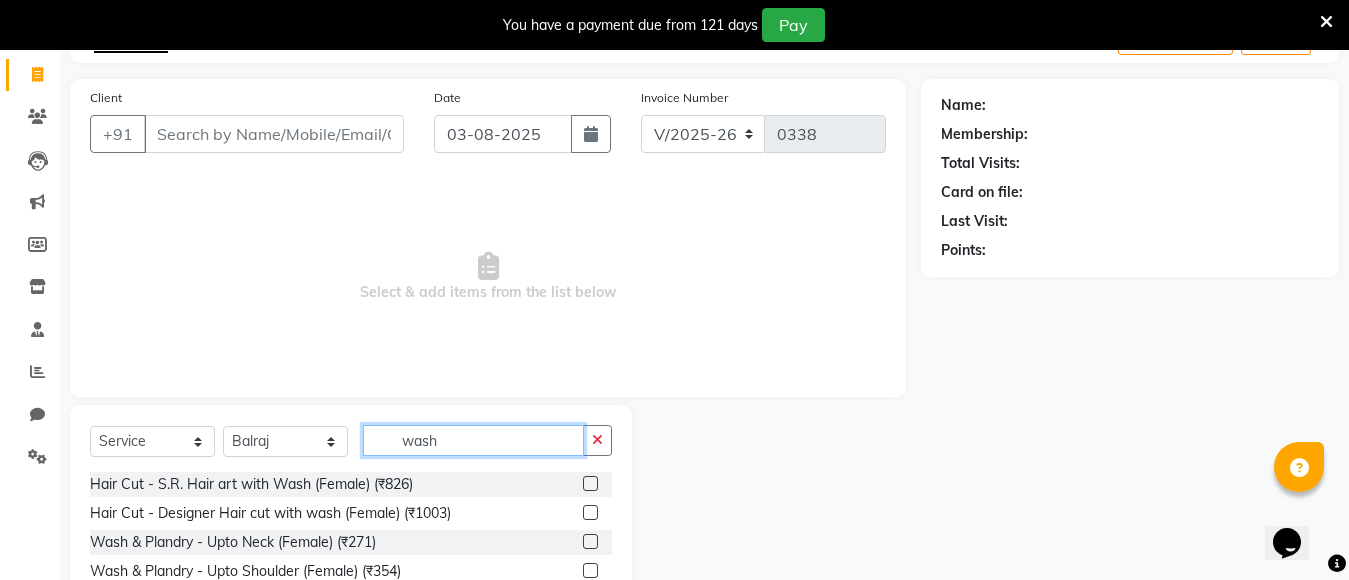 scroll, scrollTop: 271, scrollLeft: 0, axis: vertical 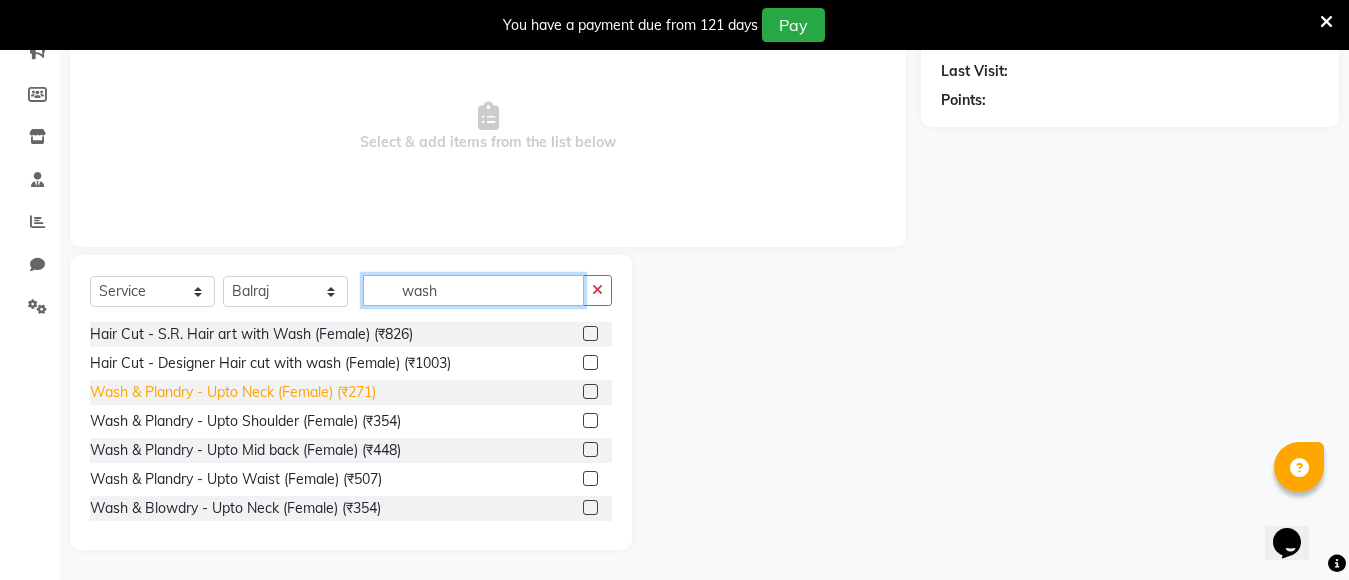 type on "wash" 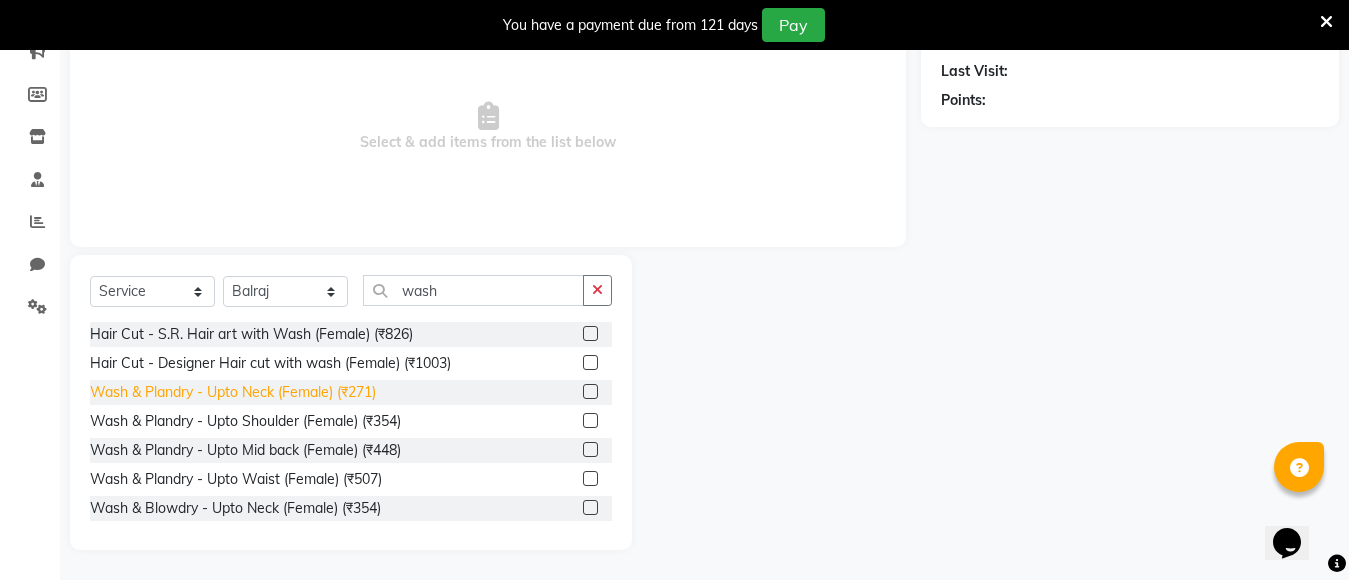 click on "Wash & Plandry - Upto Neck   (Female) (₹271)" 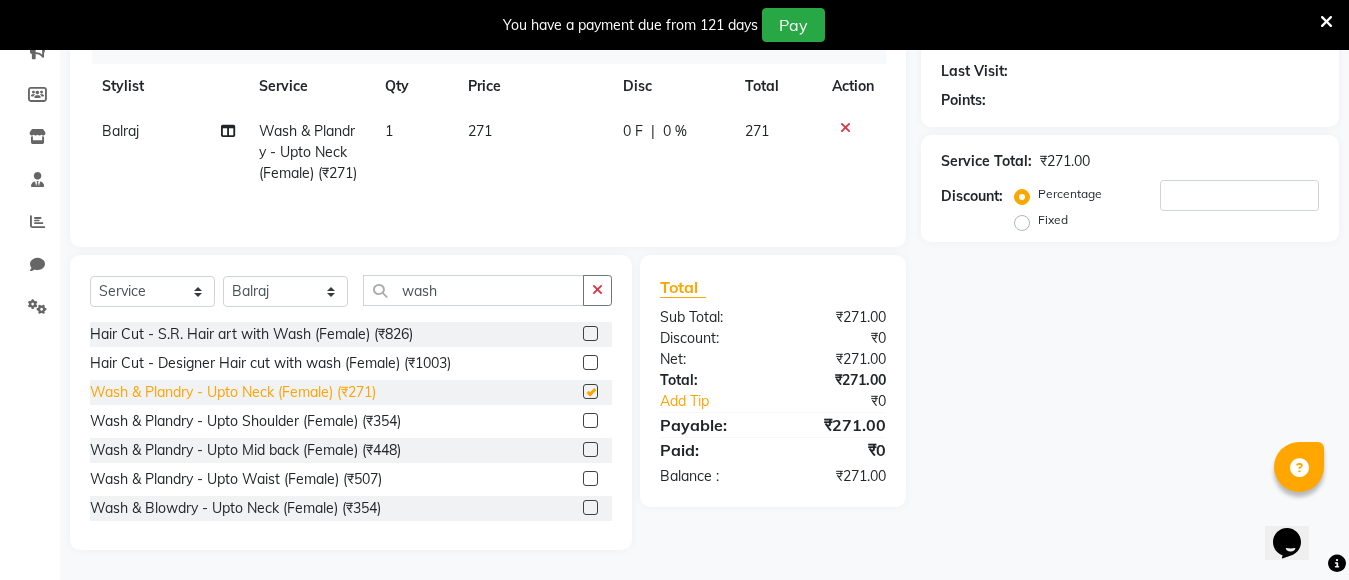checkbox on "false" 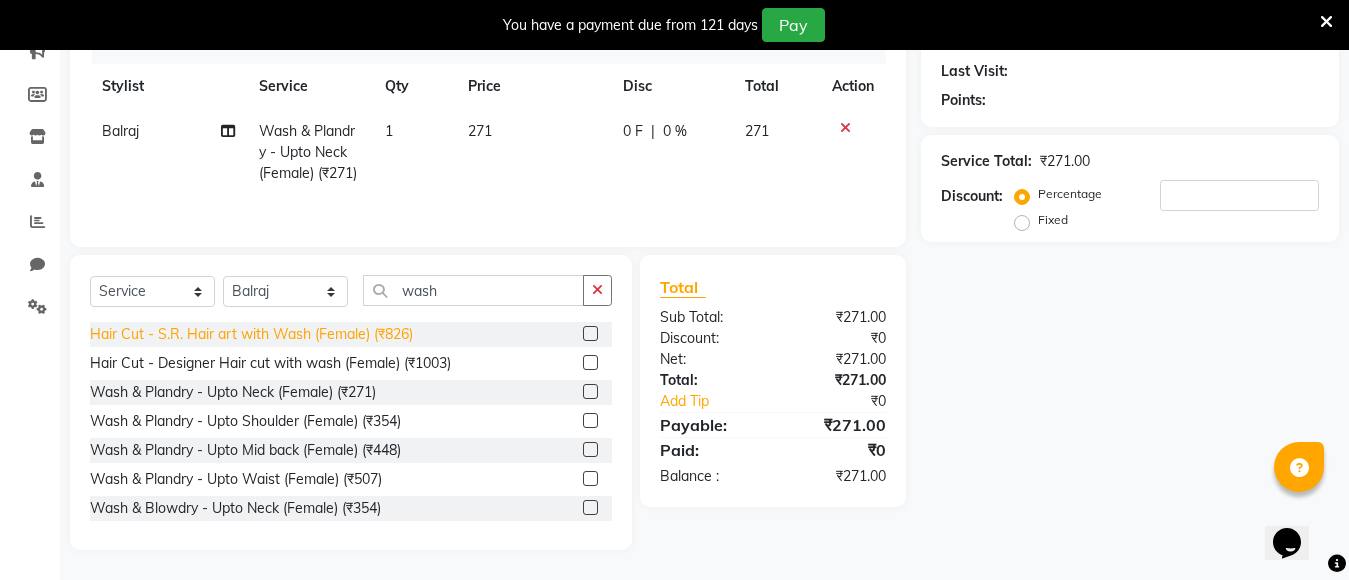 click on "Hair Cut - S.R. Hair art with Wash  (Female) (₹826)" 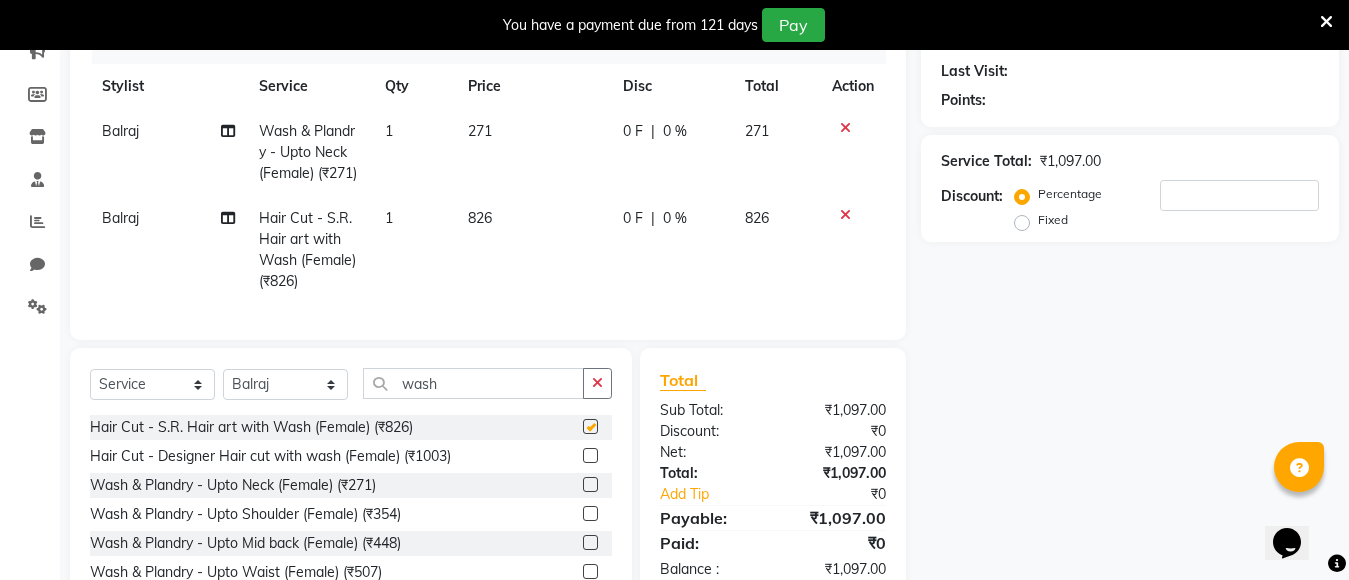 checkbox on "false" 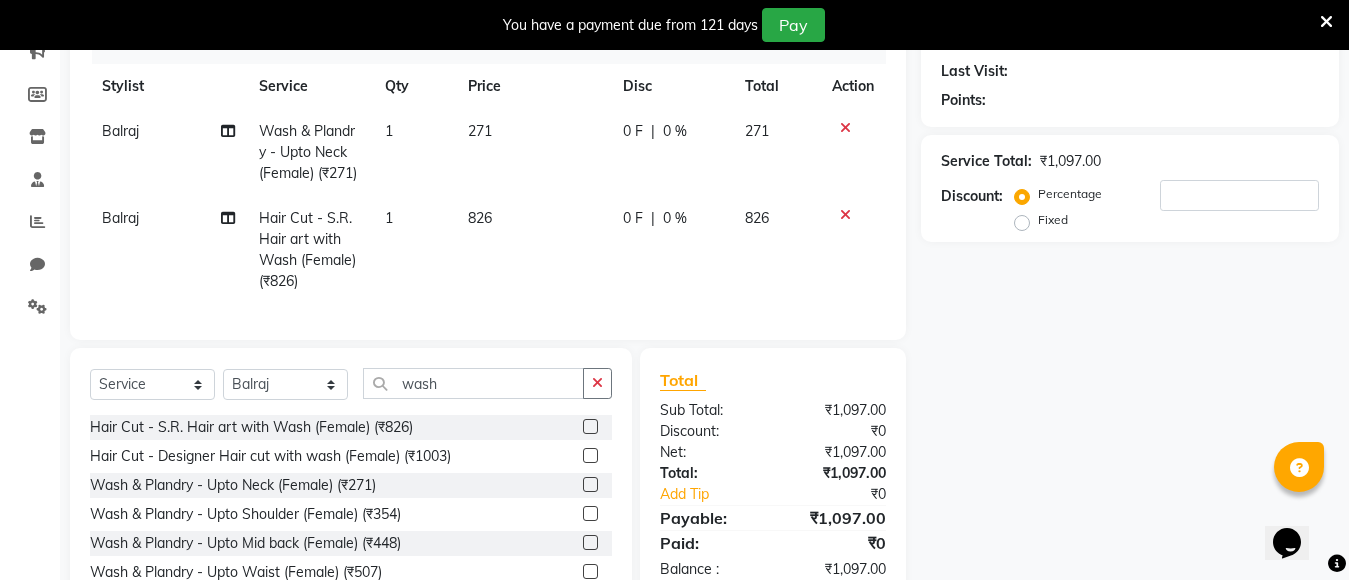 click on "826" 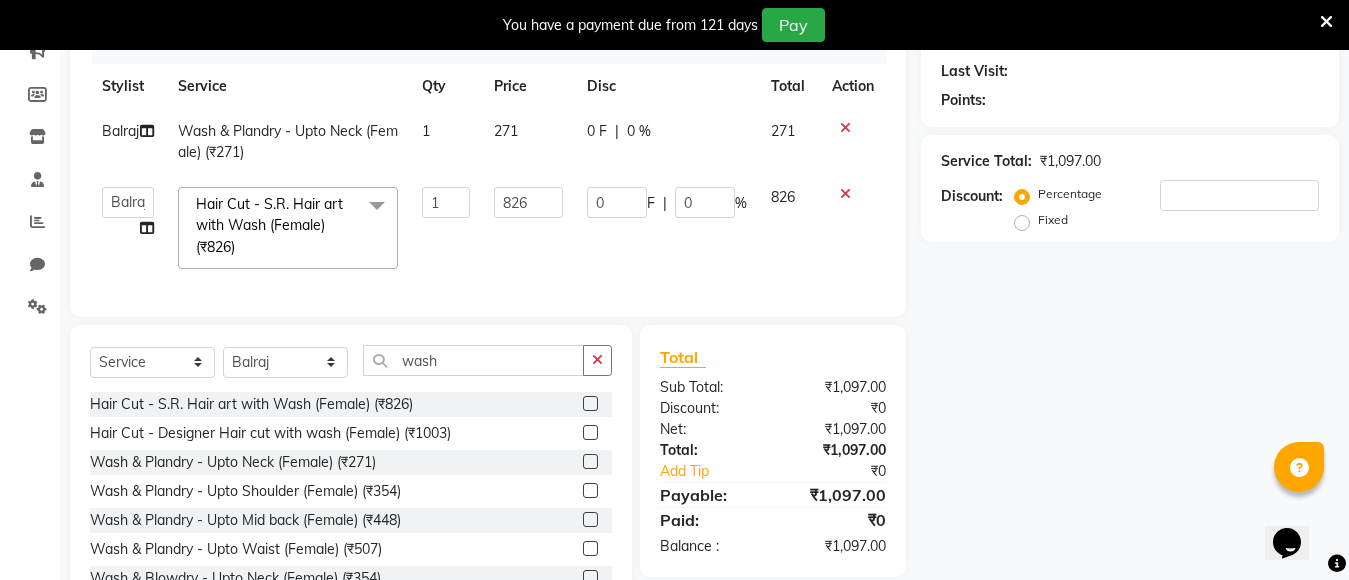 click on "826" 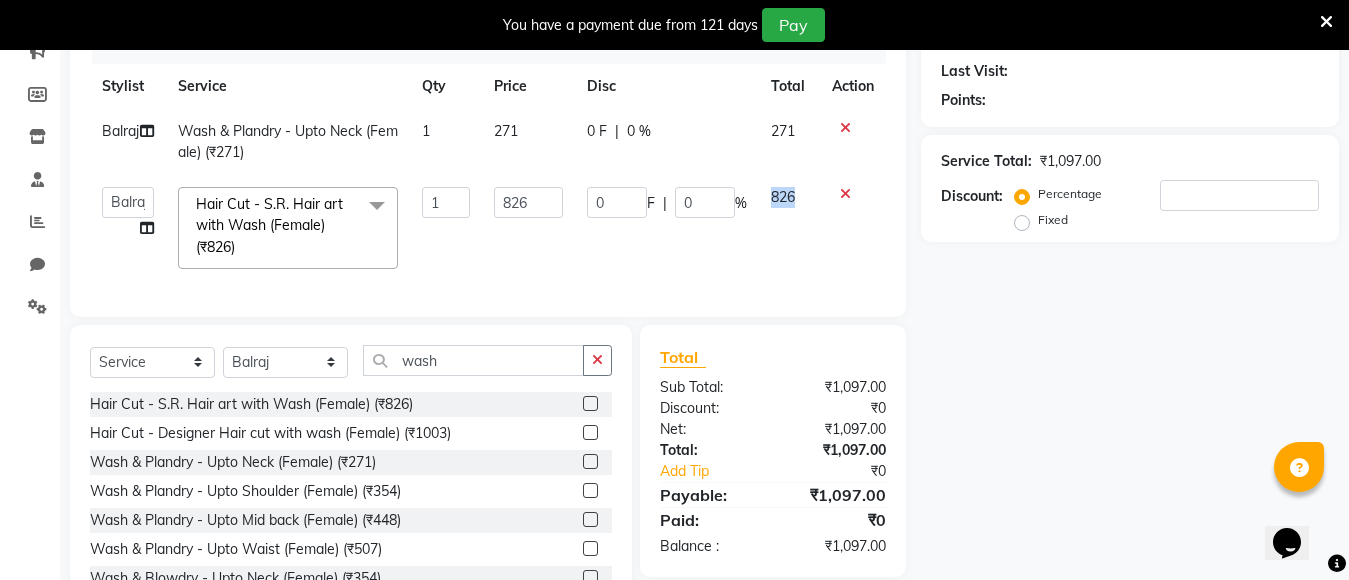 click on "826" 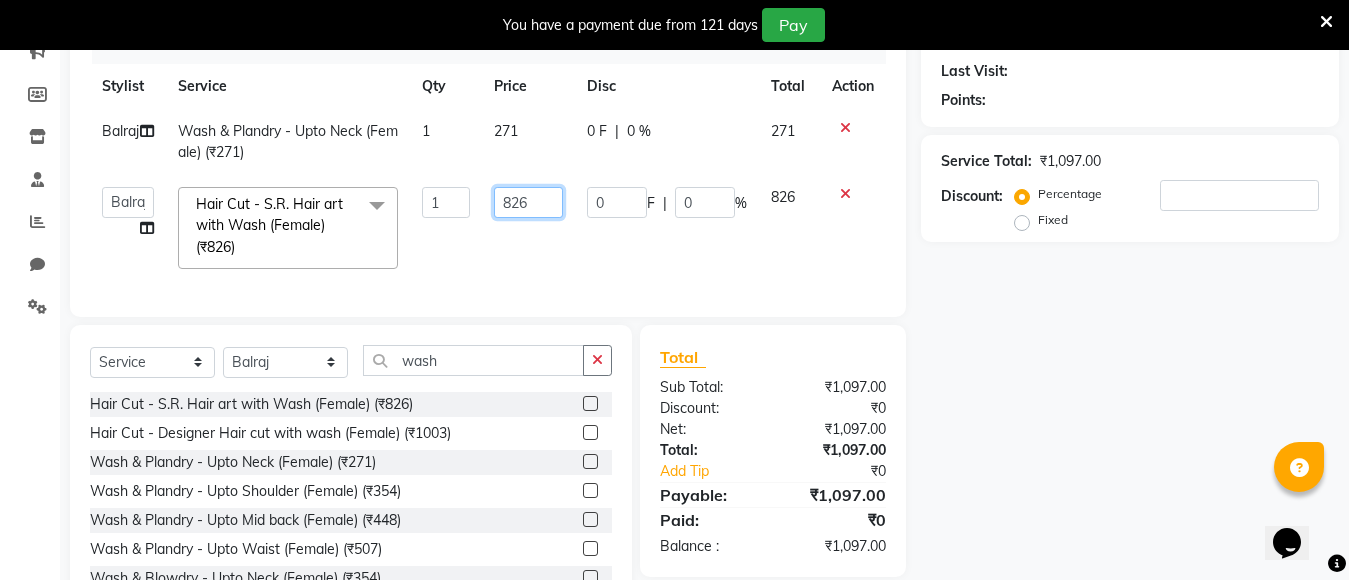 click on "826" 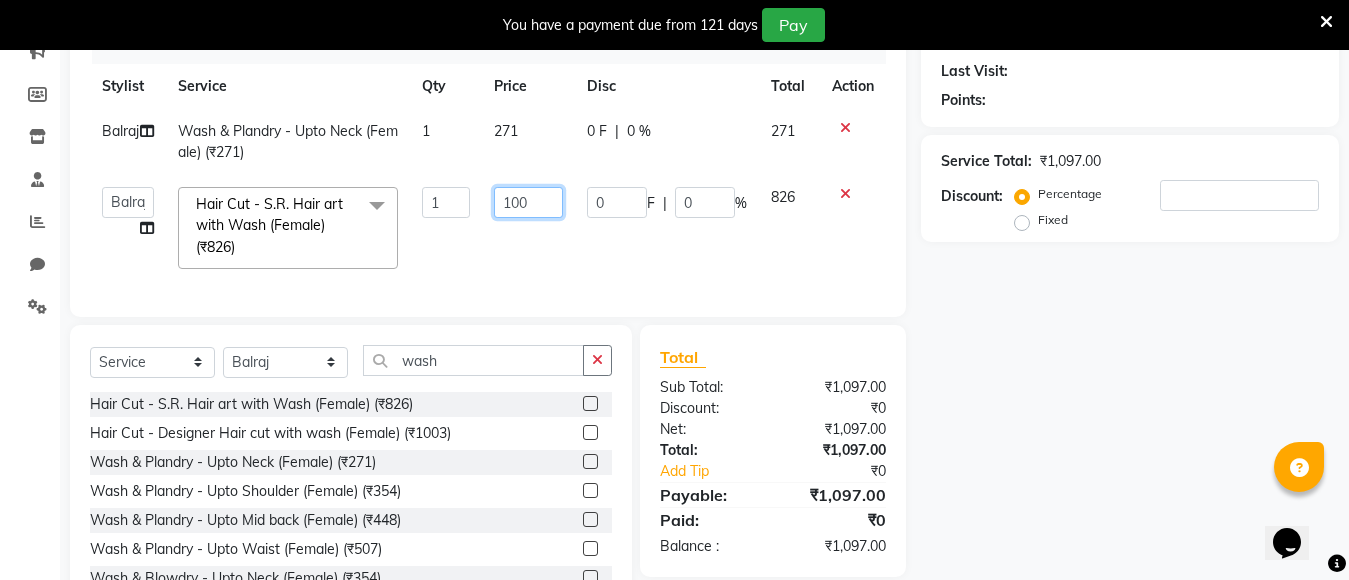 type on "1000" 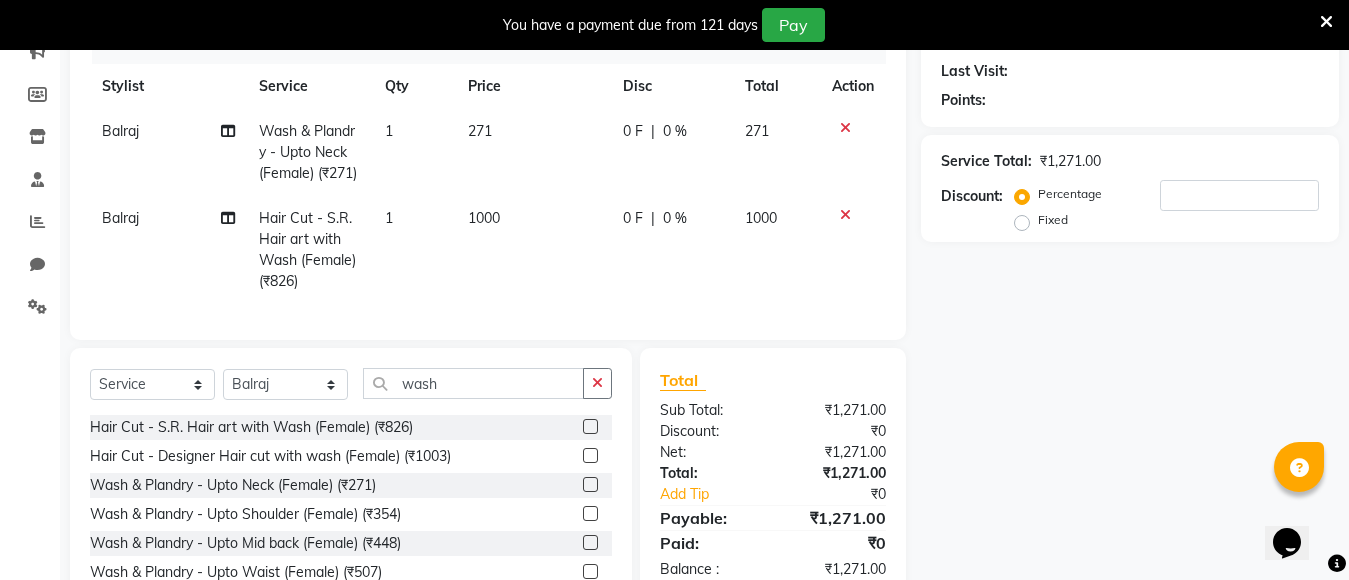click on "Name: Membership: Total Visits: Card on file: Last Visit:  Points:  Service Total:  ₹1,271.00  Discount:  Percentage   Fixed" 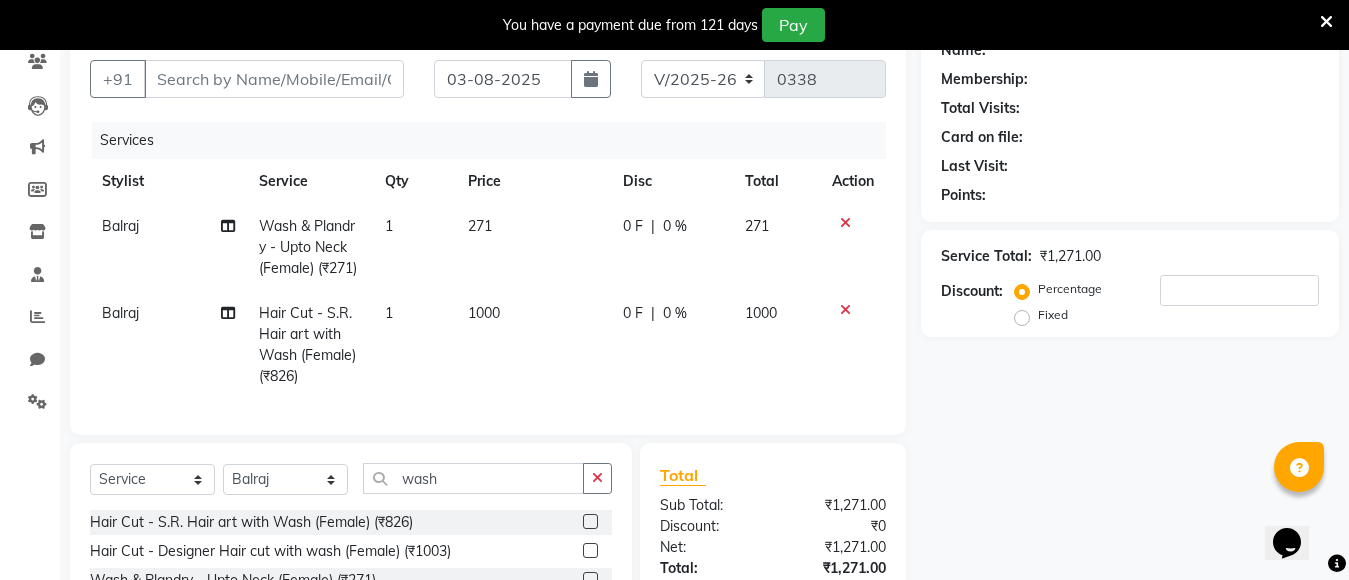 scroll, scrollTop: 71, scrollLeft: 0, axis: vertical 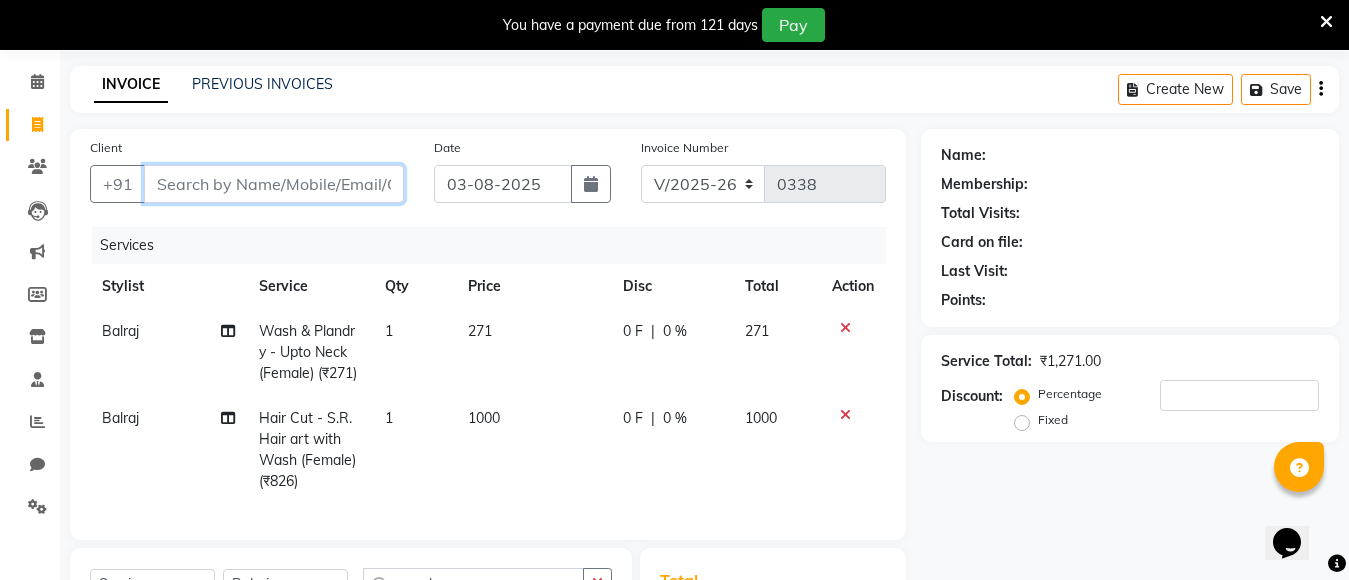 click on "Client" at bounding box center [274, 184] 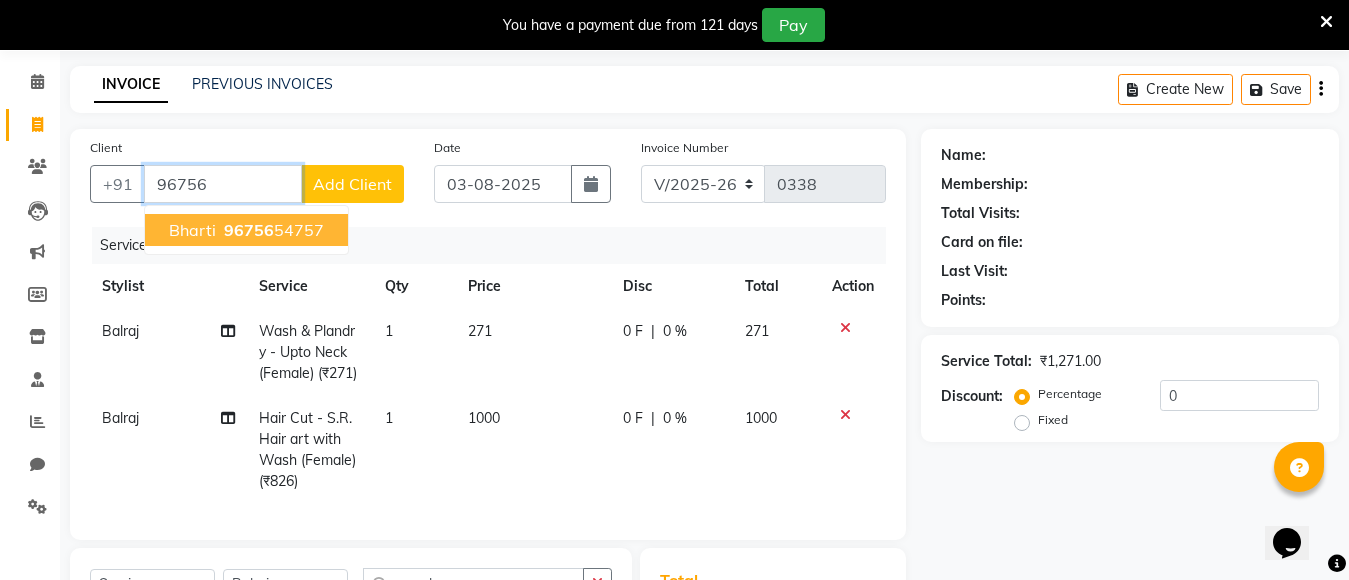 click on "96756 54757" at bounding box center (272, 230) 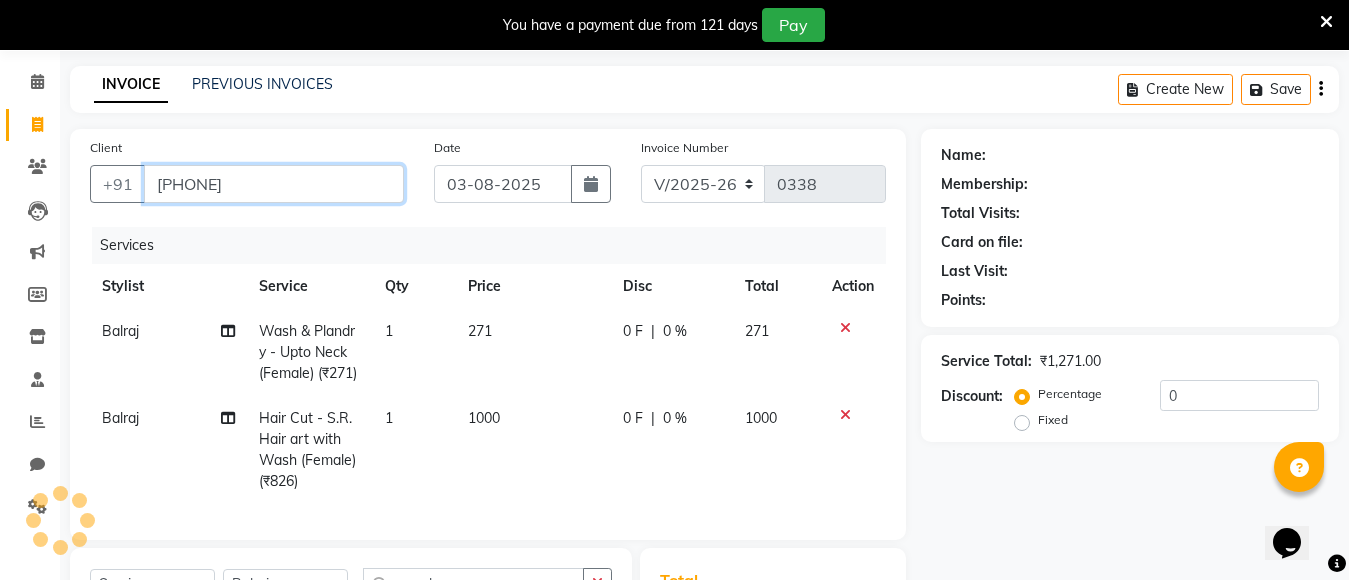 type on "9675654757" 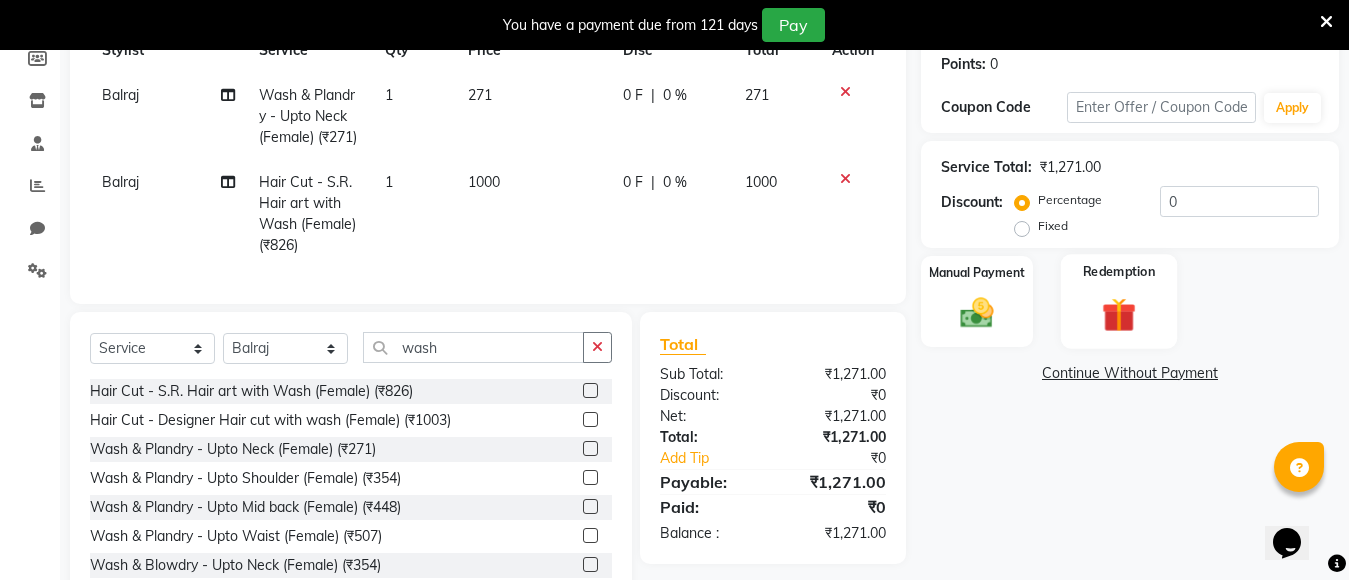 scroll, scrollTop: 271, scrollLeft: 0, axis: vertical 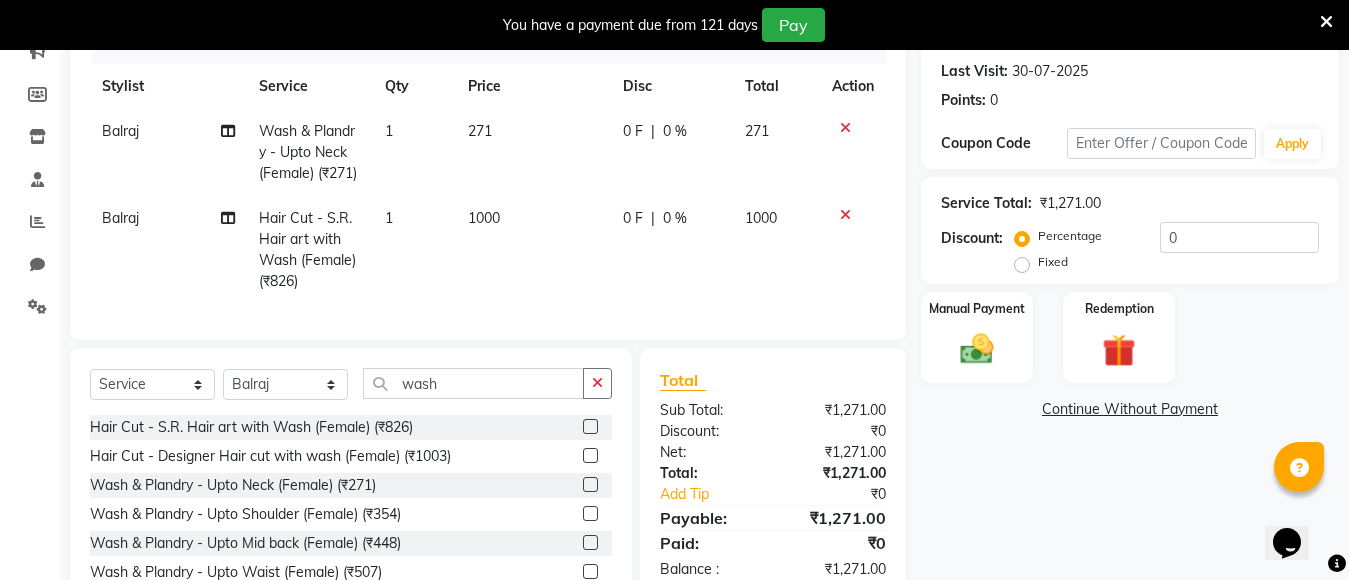 click on "1000" 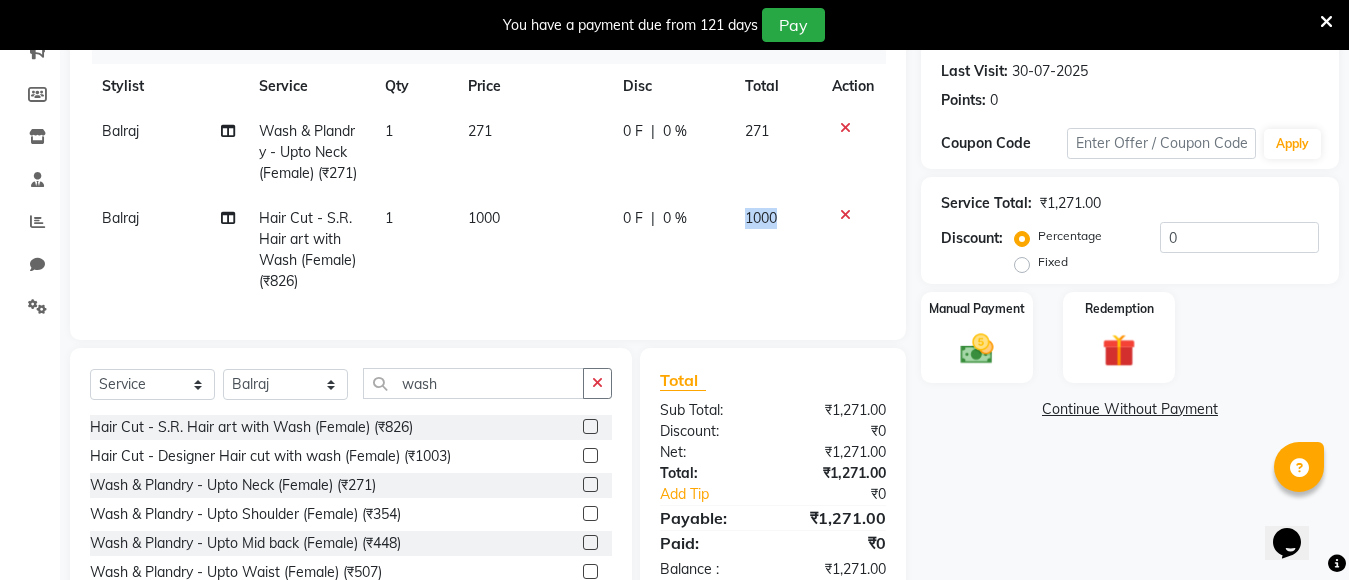 select on "68086" 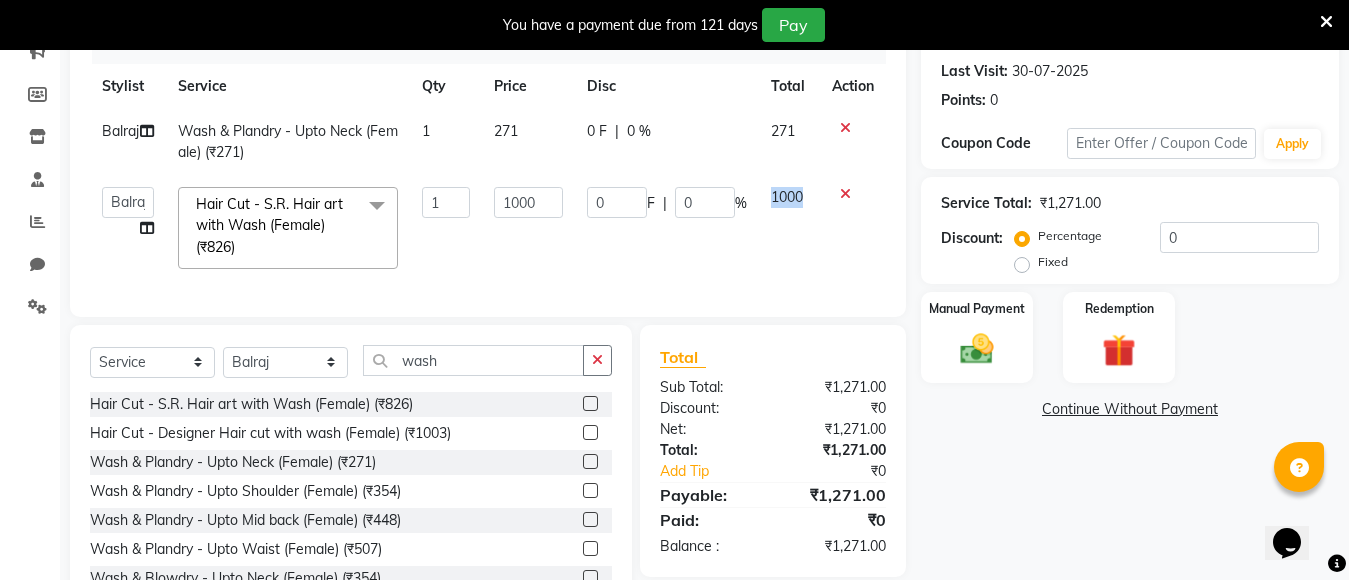 click on "1000" 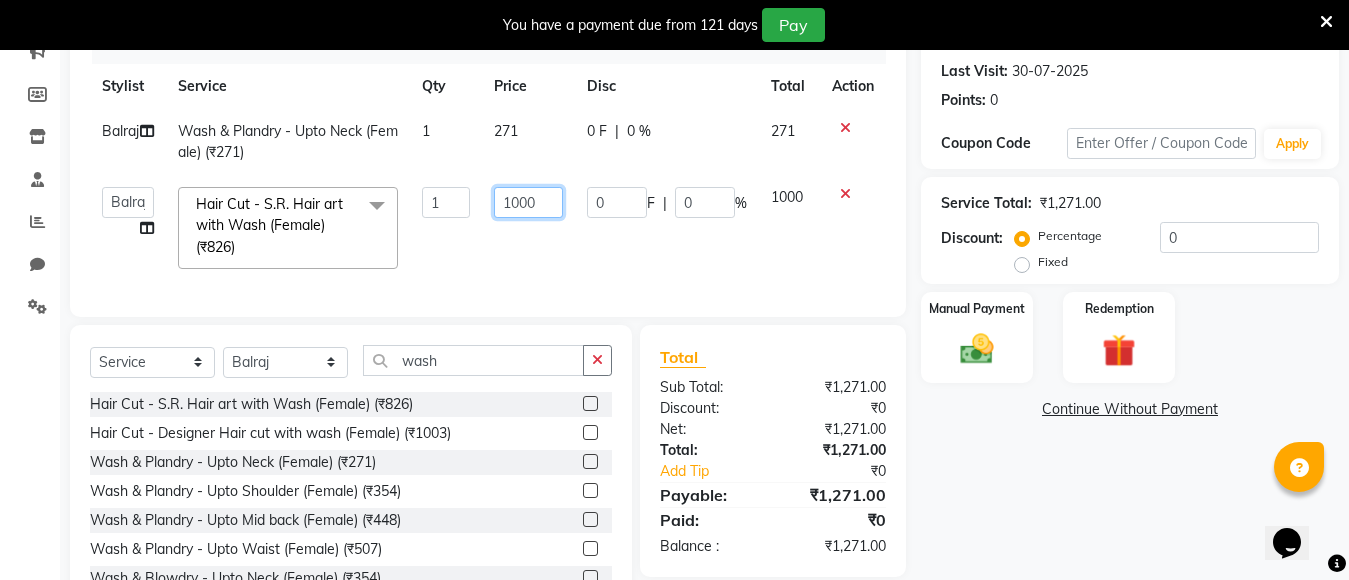 click on "1000" 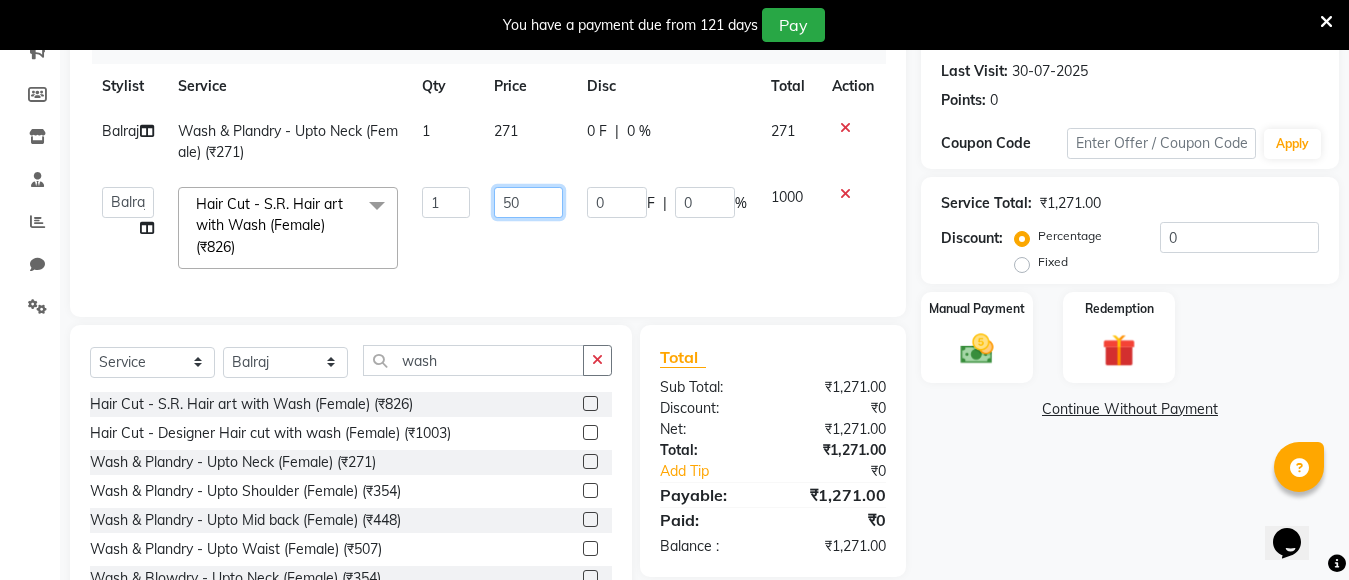 type on "500" 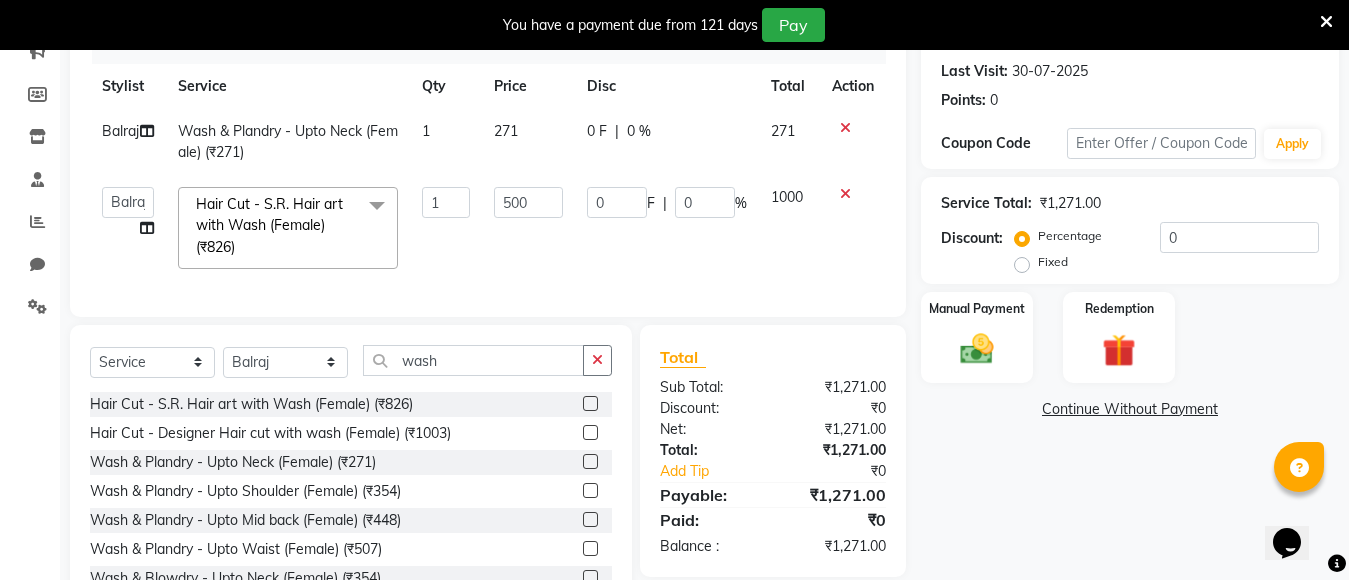 click on "Name: Bharti  Membership:  No Active Membership  Total Visits:  2 Card on file:  0 Last Visit:   30-07-2025 Points:   0  Coupon Code Apply Service Total:  ₹1,271.00  Discount:  Percentage   Fixed  0 Manual Payment Redemption  Continue Without Payment" 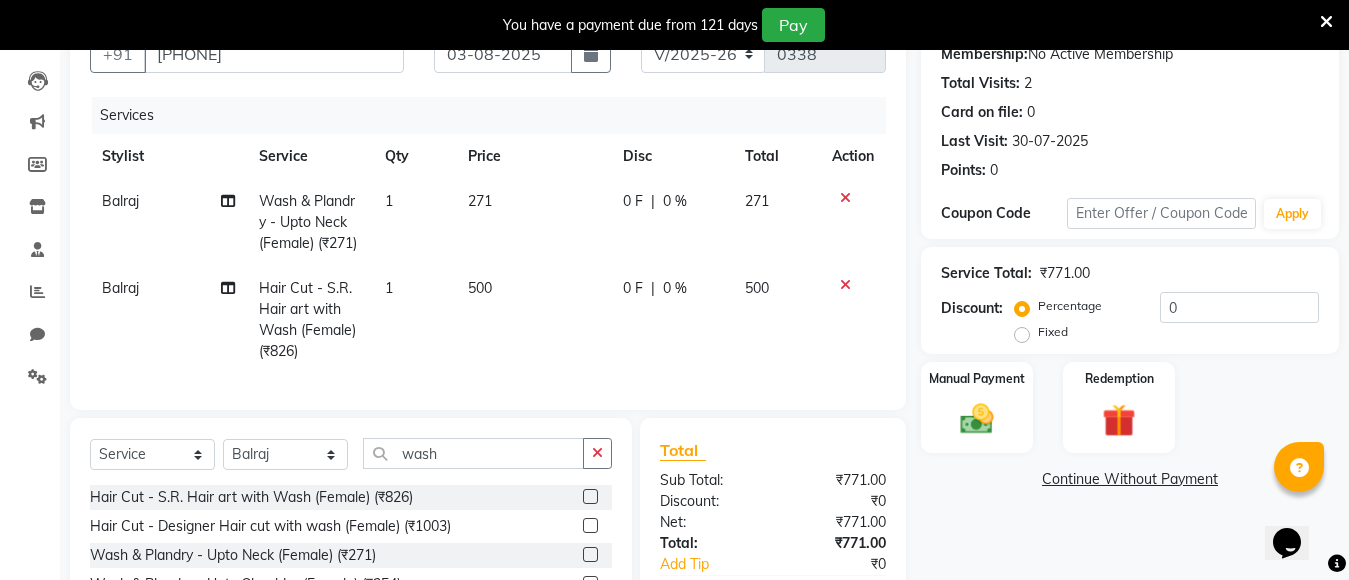 scroll, scrollTop: 0, scrollLeft: 0, axis: both 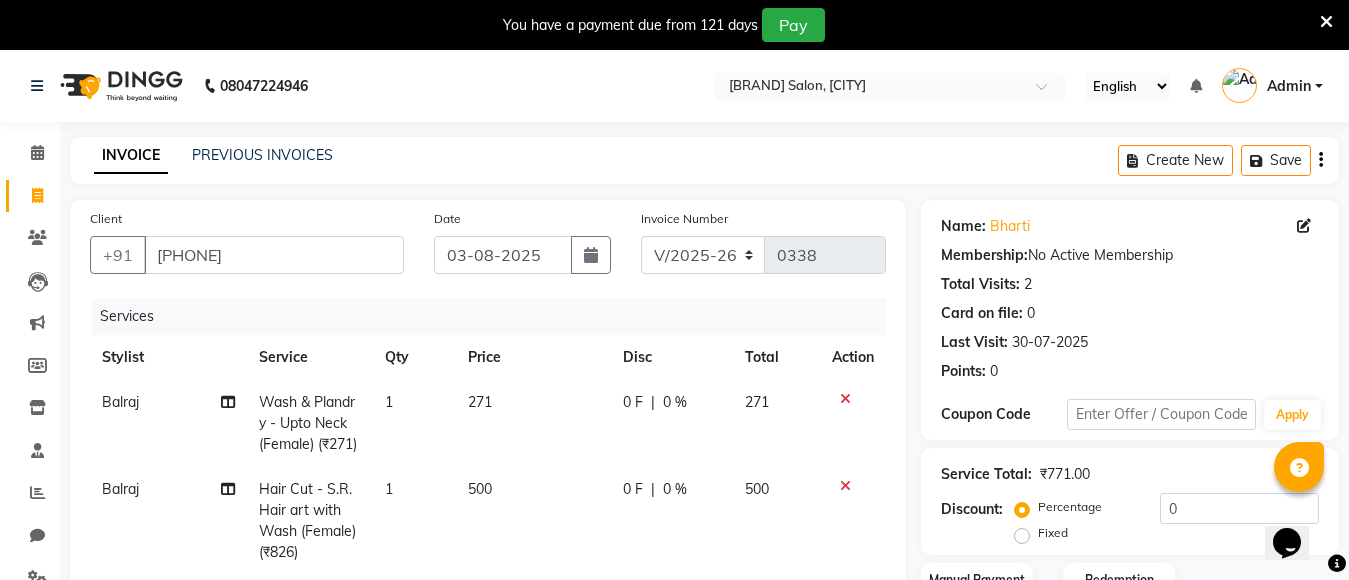 click at bounding box center (1326, 22) 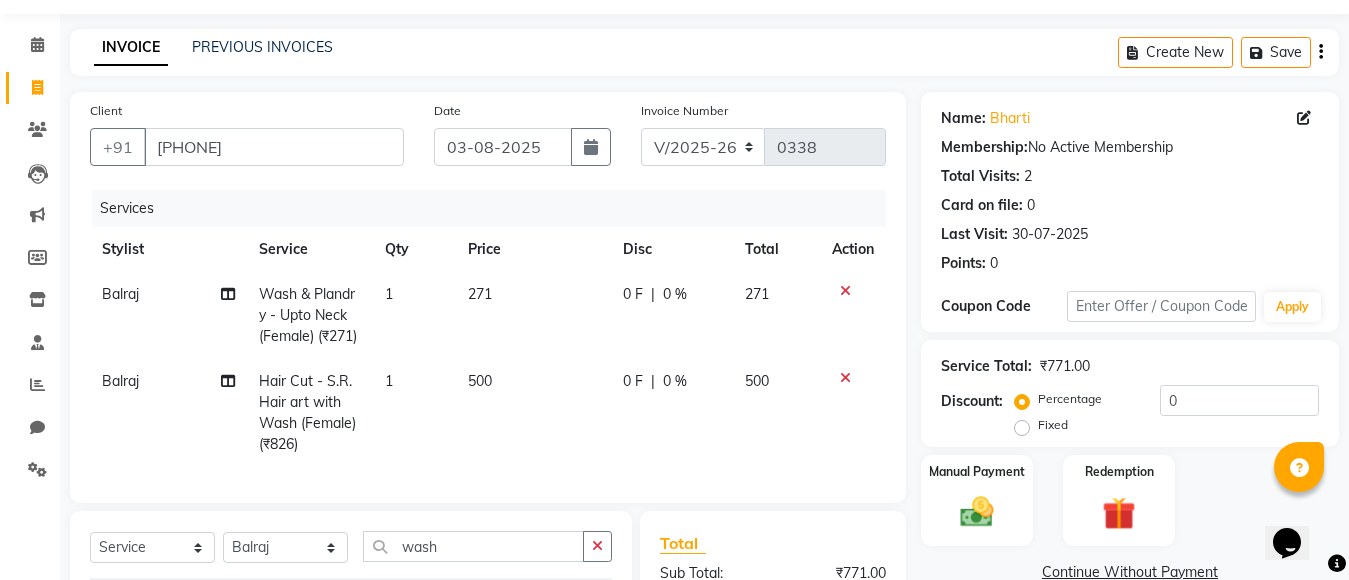 scroll, scrollTop: 0, scrollLeft: 0, axis: both 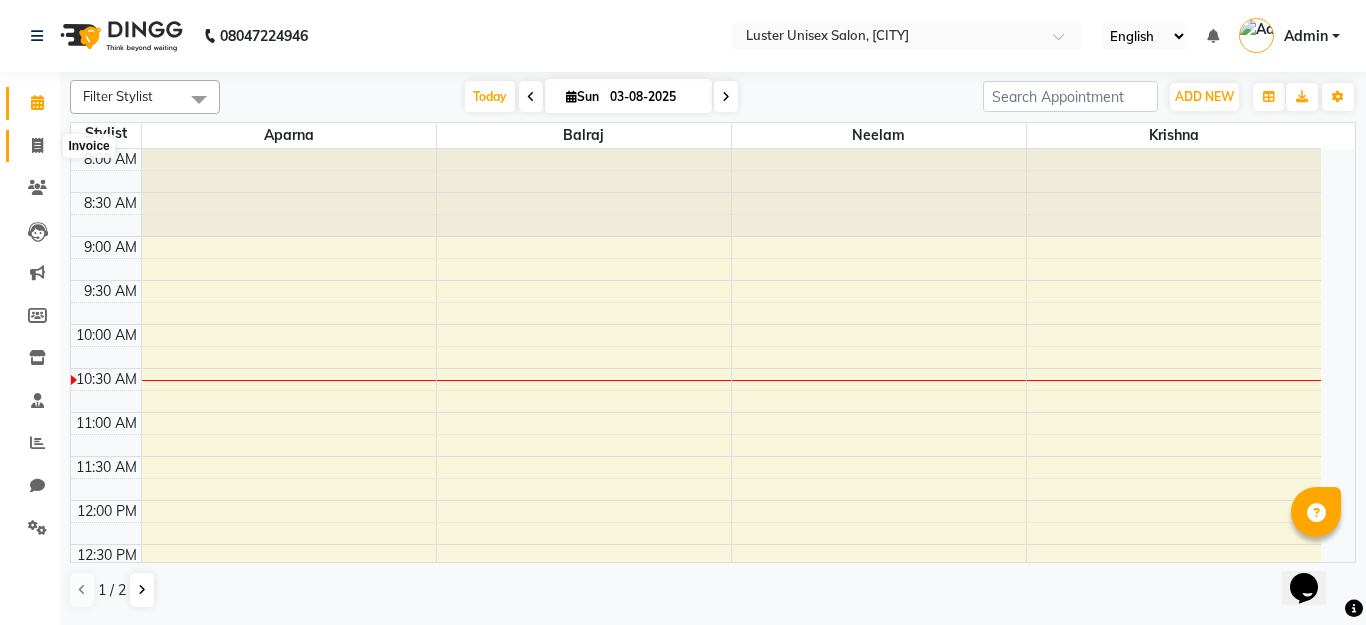 click 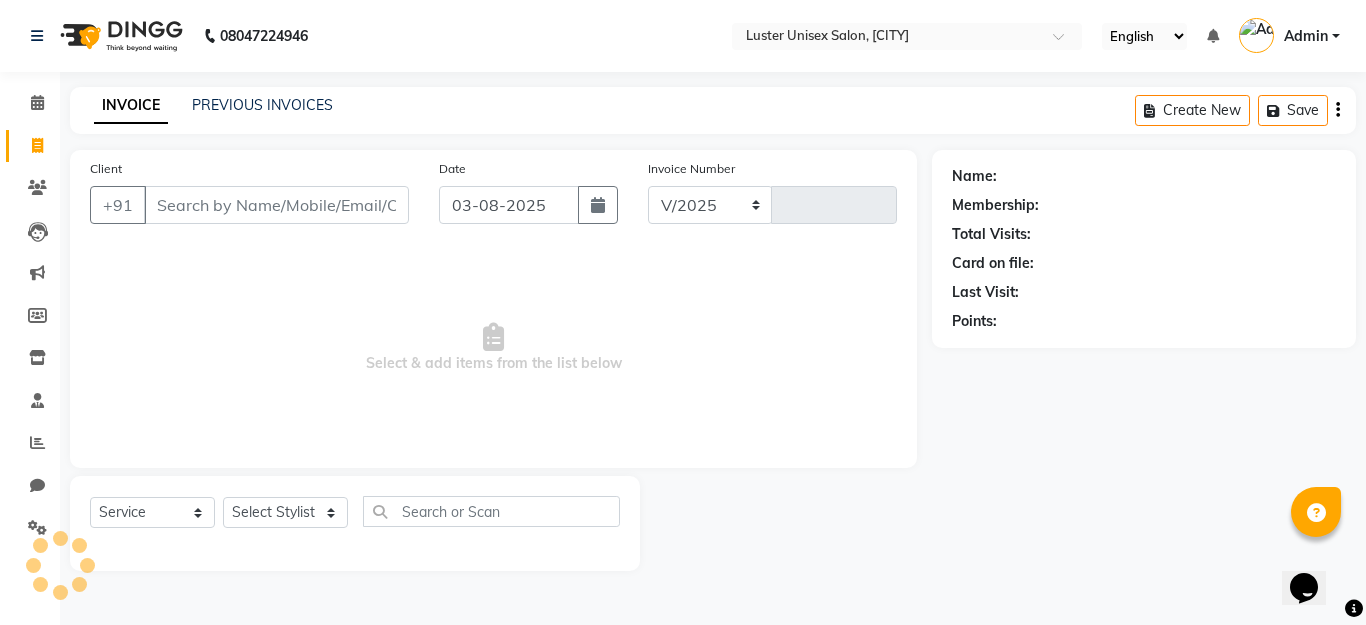 select on "7467" 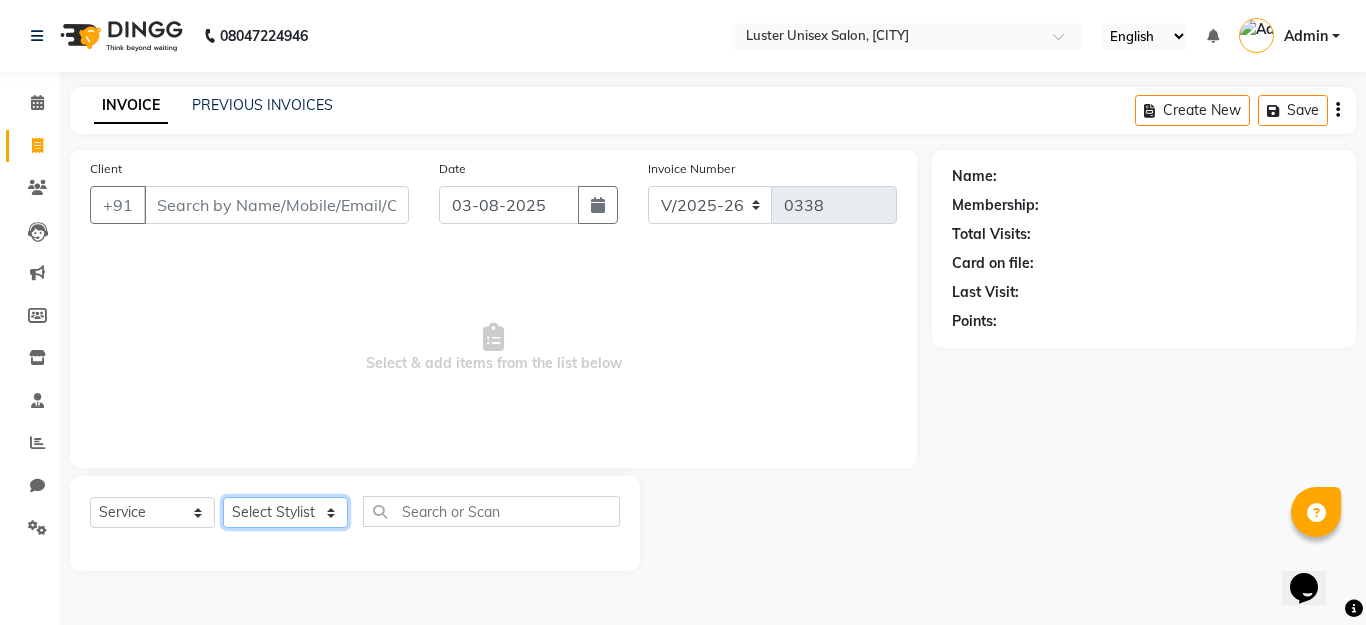 click on "Select Stylist [NAME] [NAME] [NAME] [NAME]" 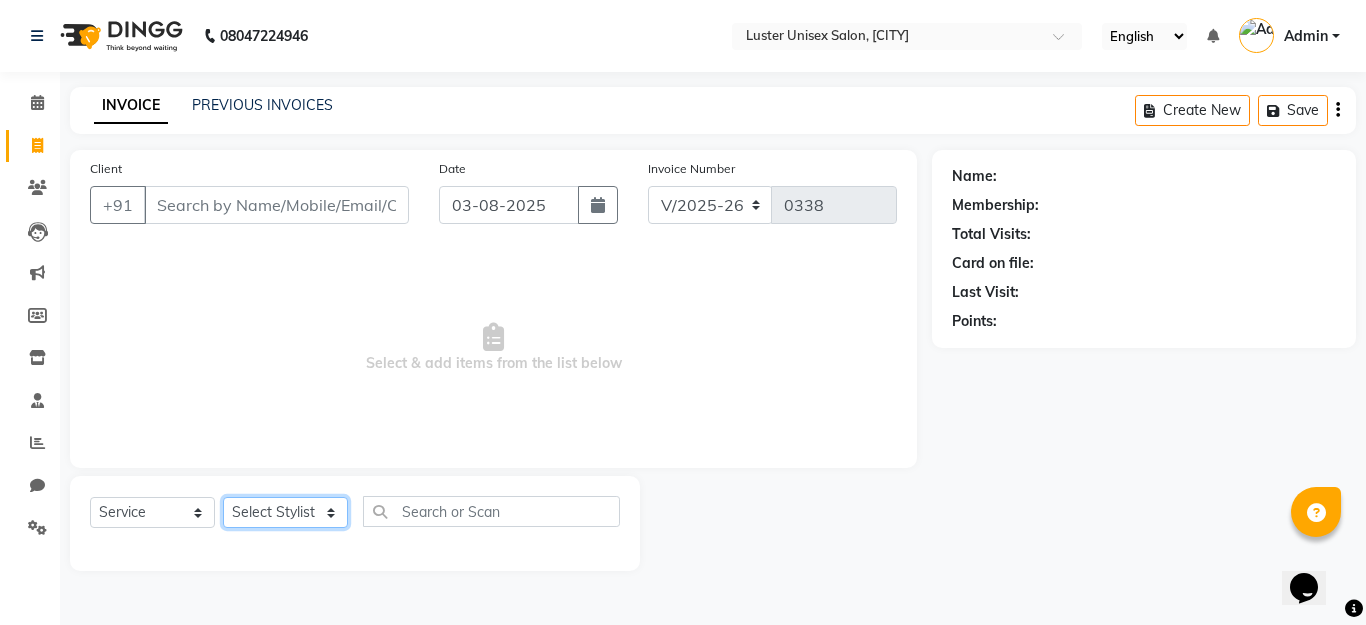 select on "68086" 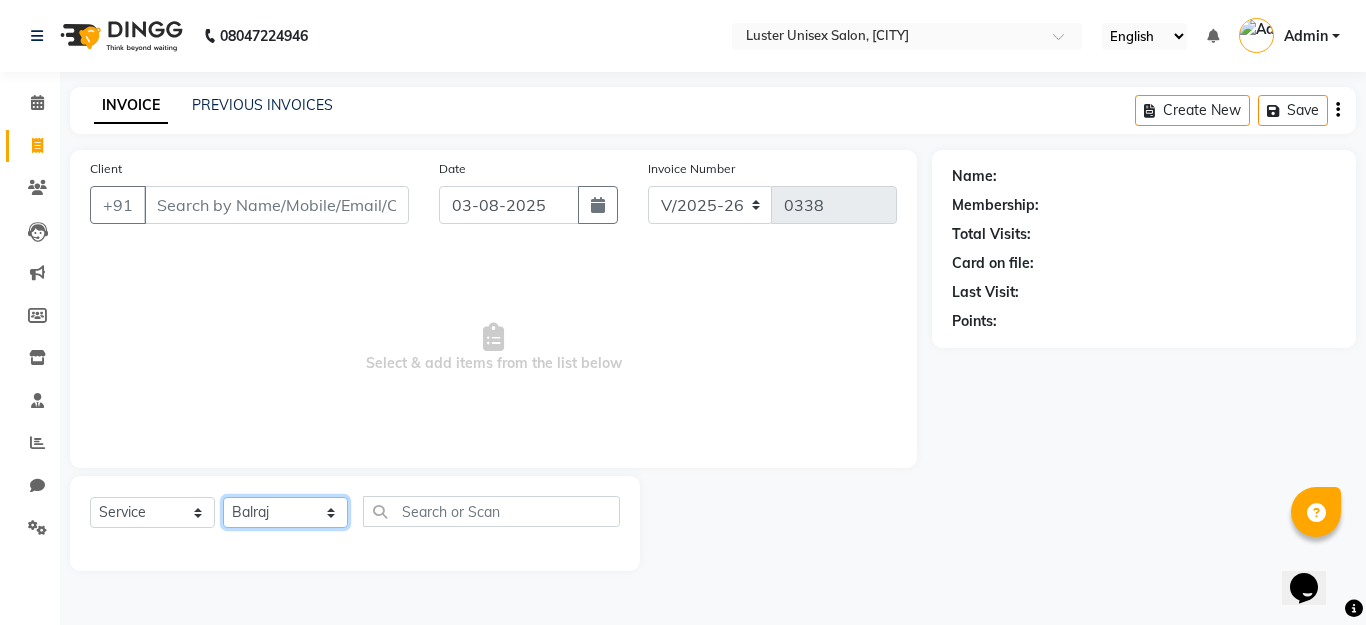 click on "Select Stylist [NAME] [NAME] [NAME] [NAME]" 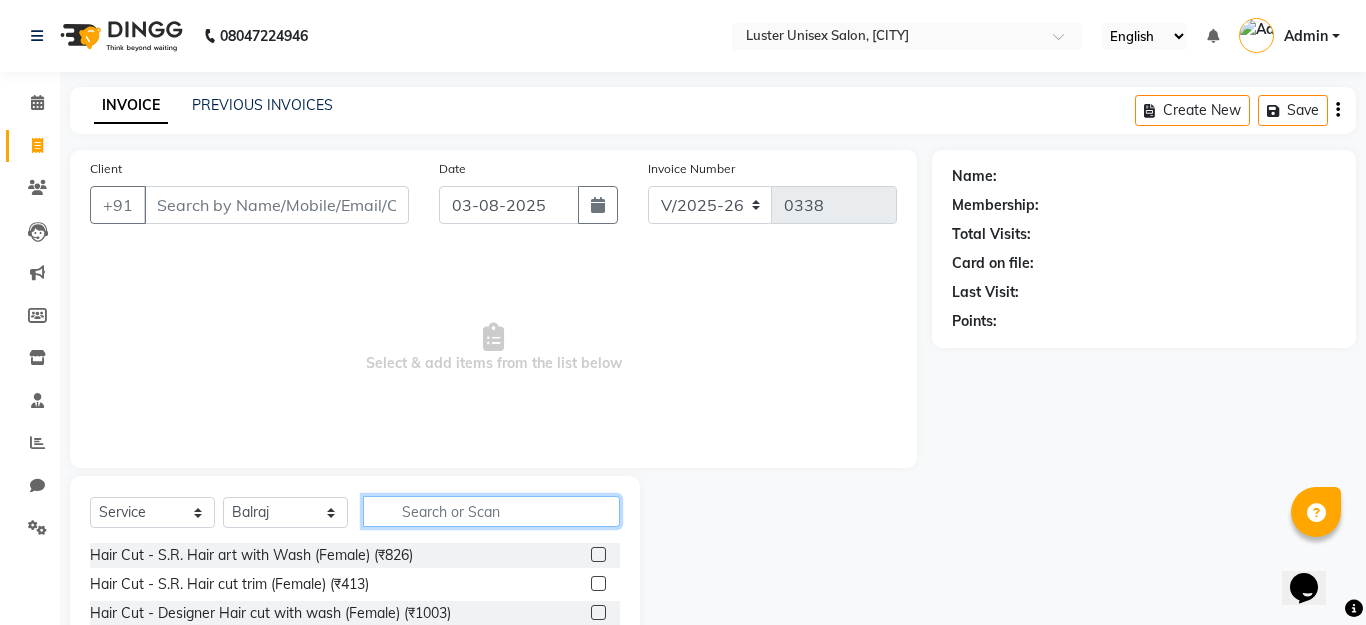 click 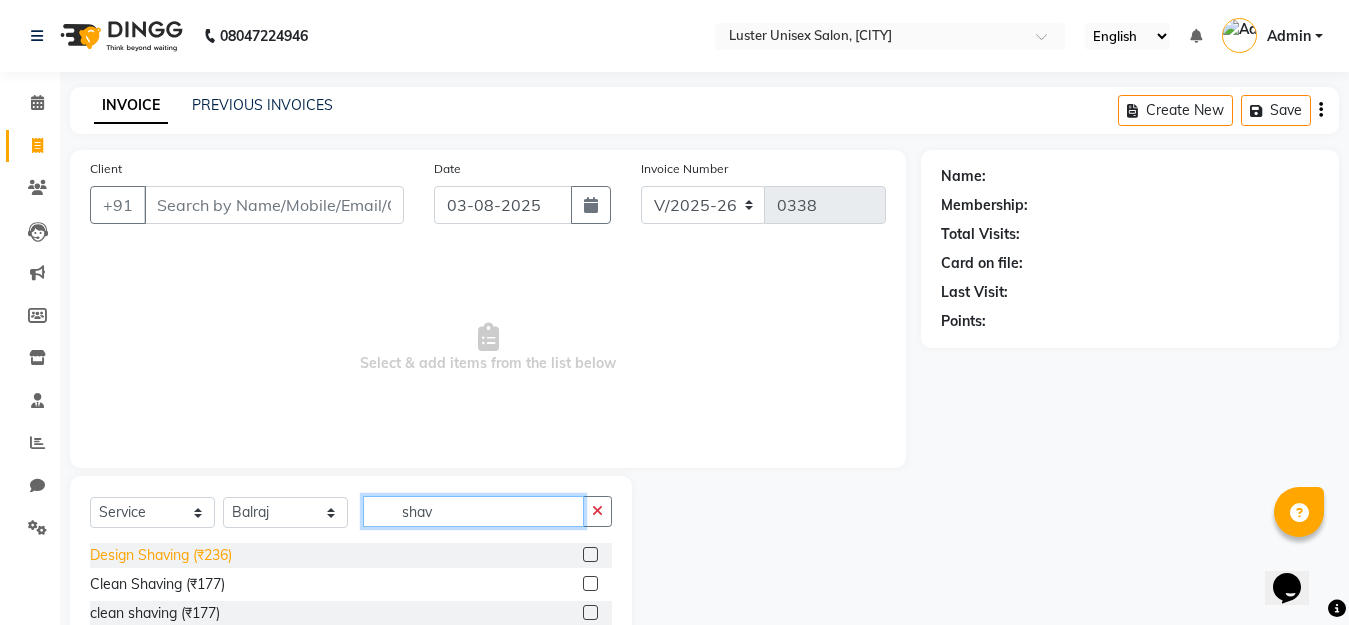 type on "shav" 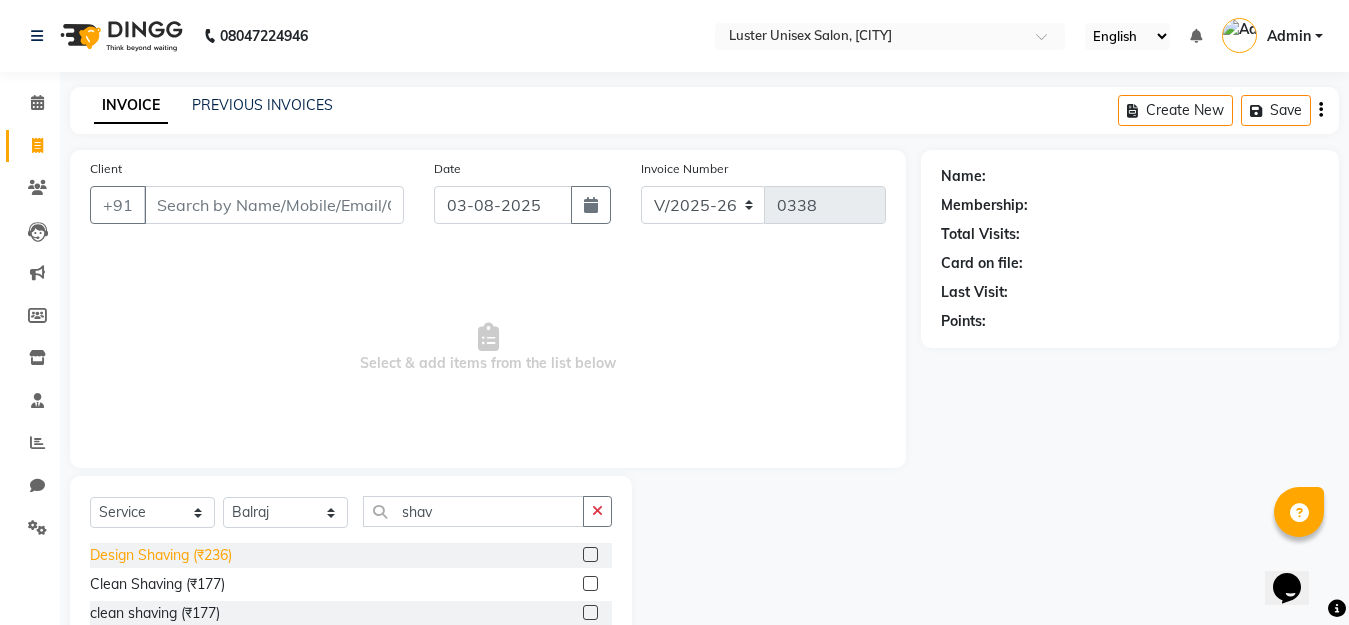 click on "Design Shaving (₹236)" 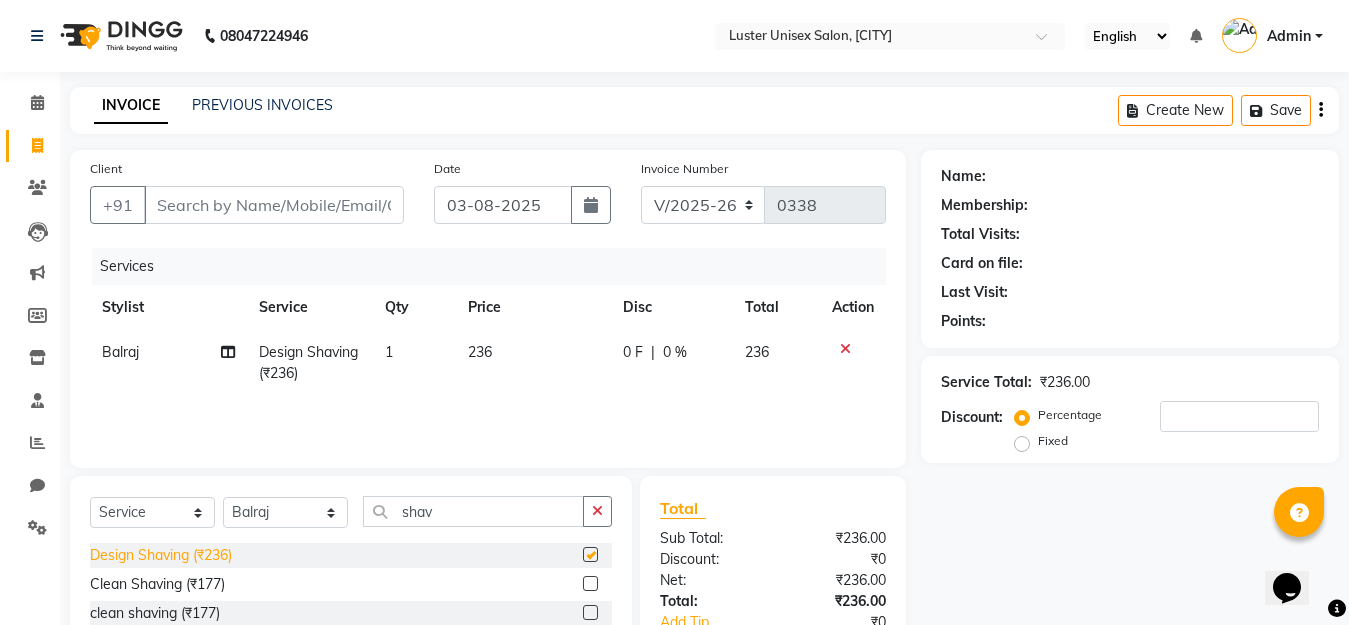 checkbox on "false" 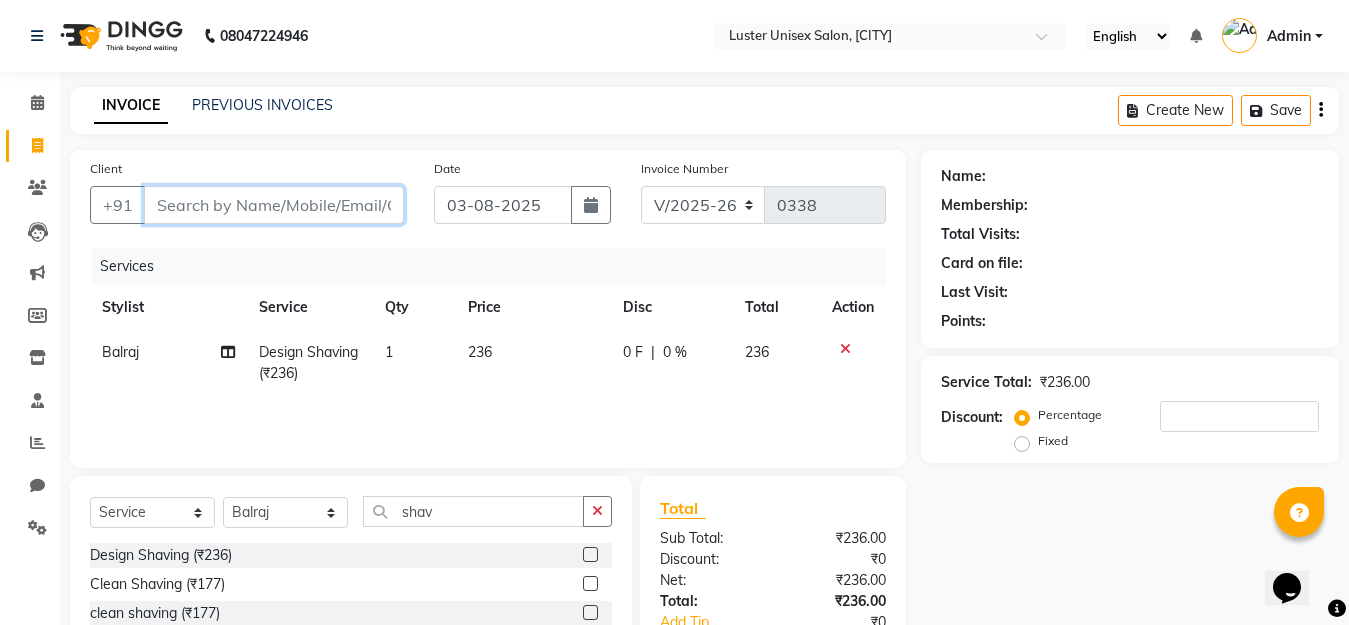 click on "Client" at bounding box center [274, 205] 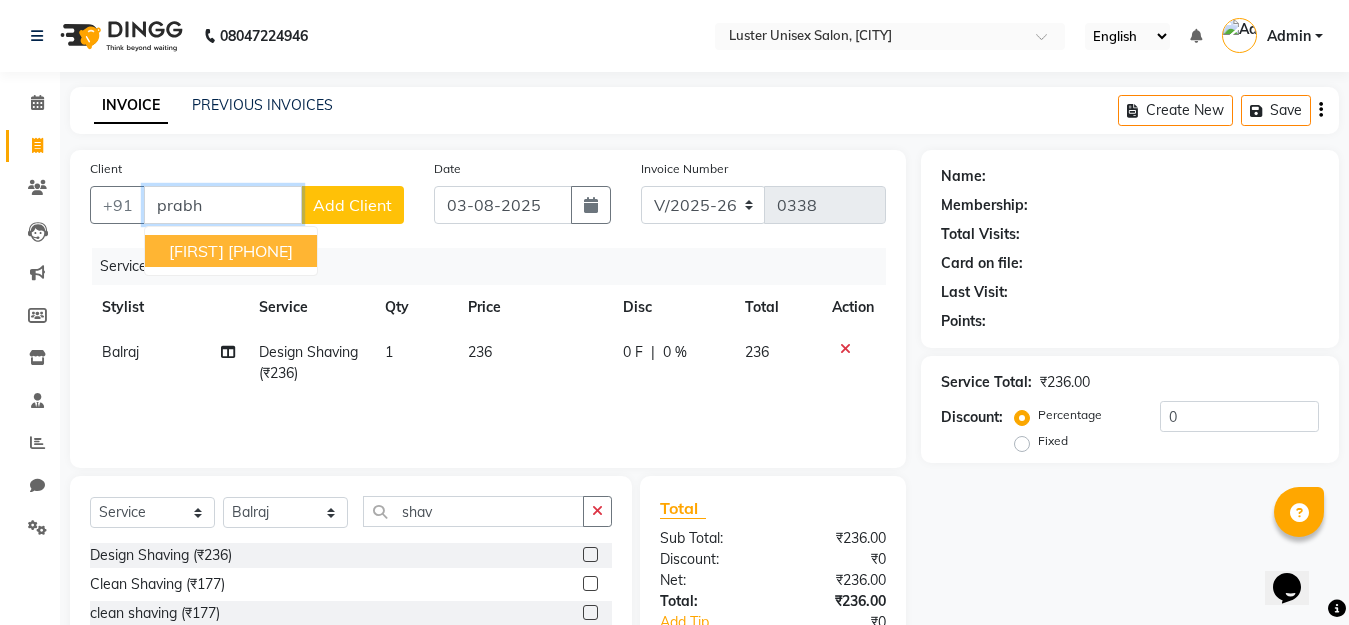 click on "[PHONE]" at bounding box center [260, 251] 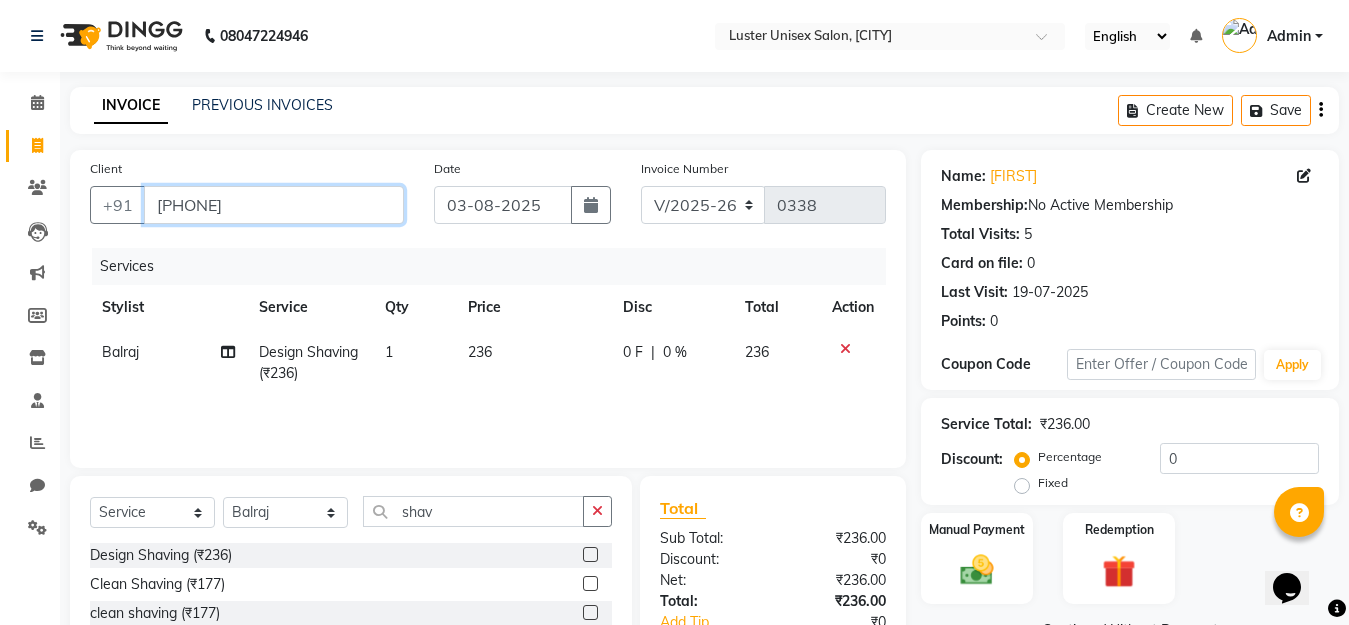 drag, startPoint x: 272, startPoint y: 205, endPoint x: 153, endPoint y: 198, distance: 119.2057 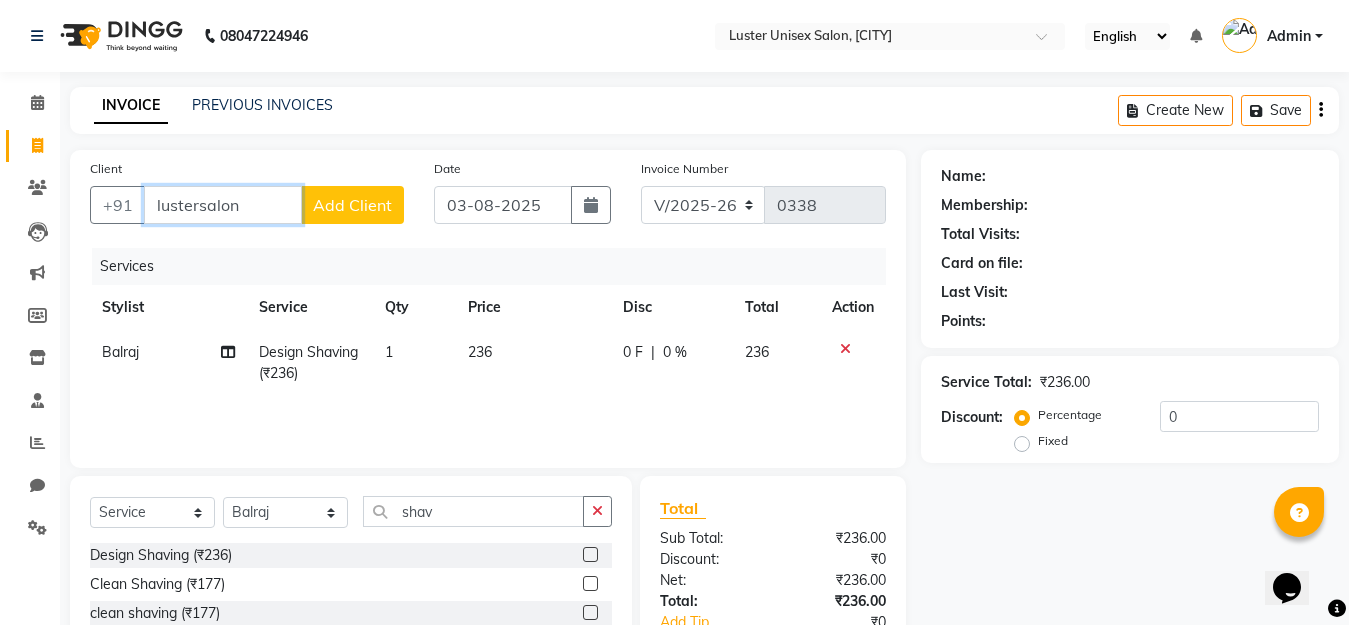 type on "lustersalon" 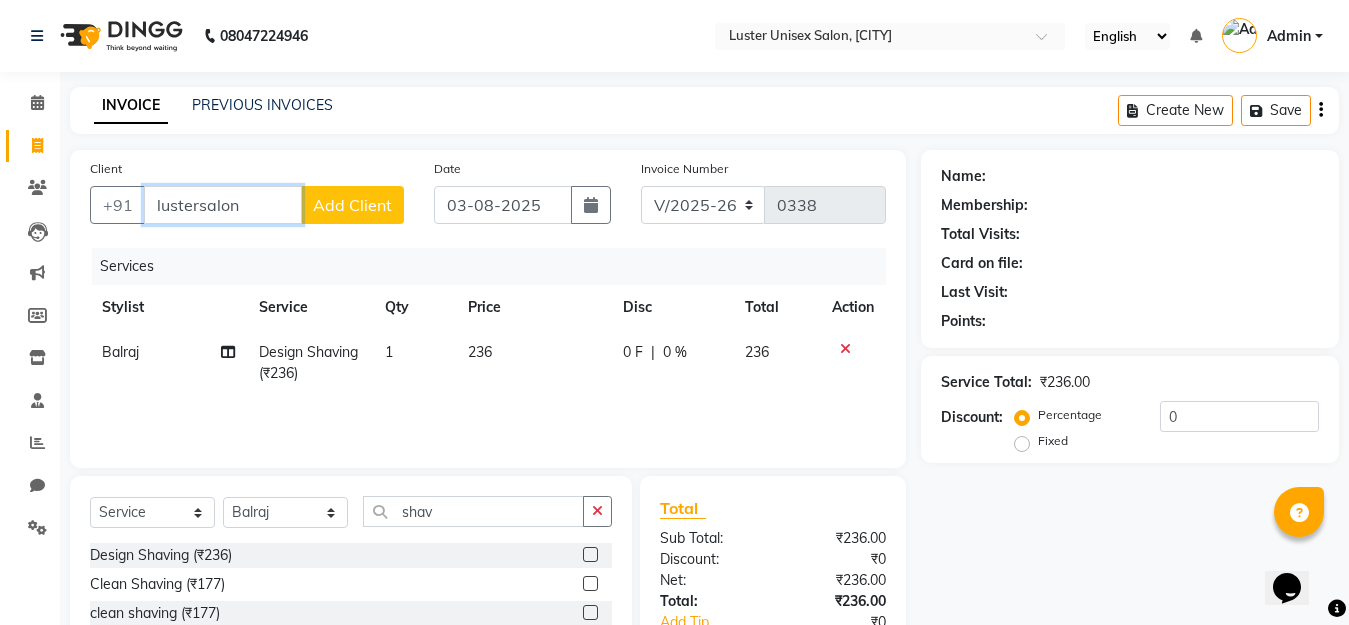 scroll, scrollTop: 133, scrollLeft: 0, axis: vertical 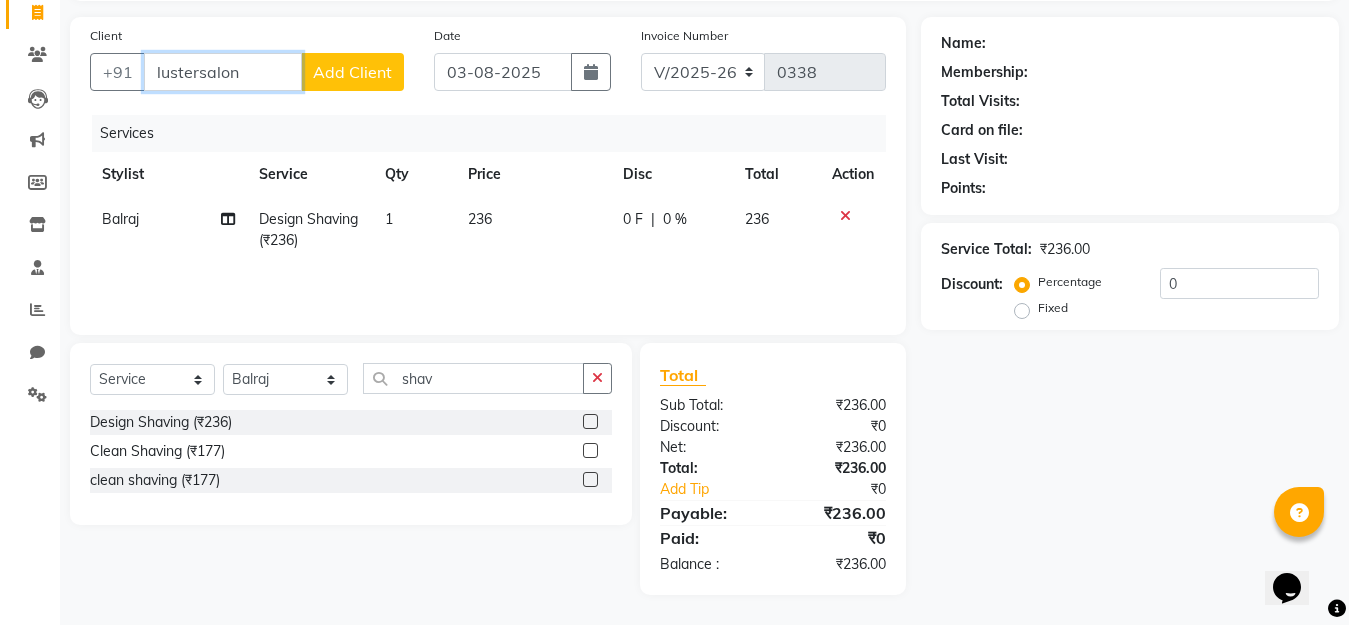 click on "lustersalon" at bounding box center (223, 72) 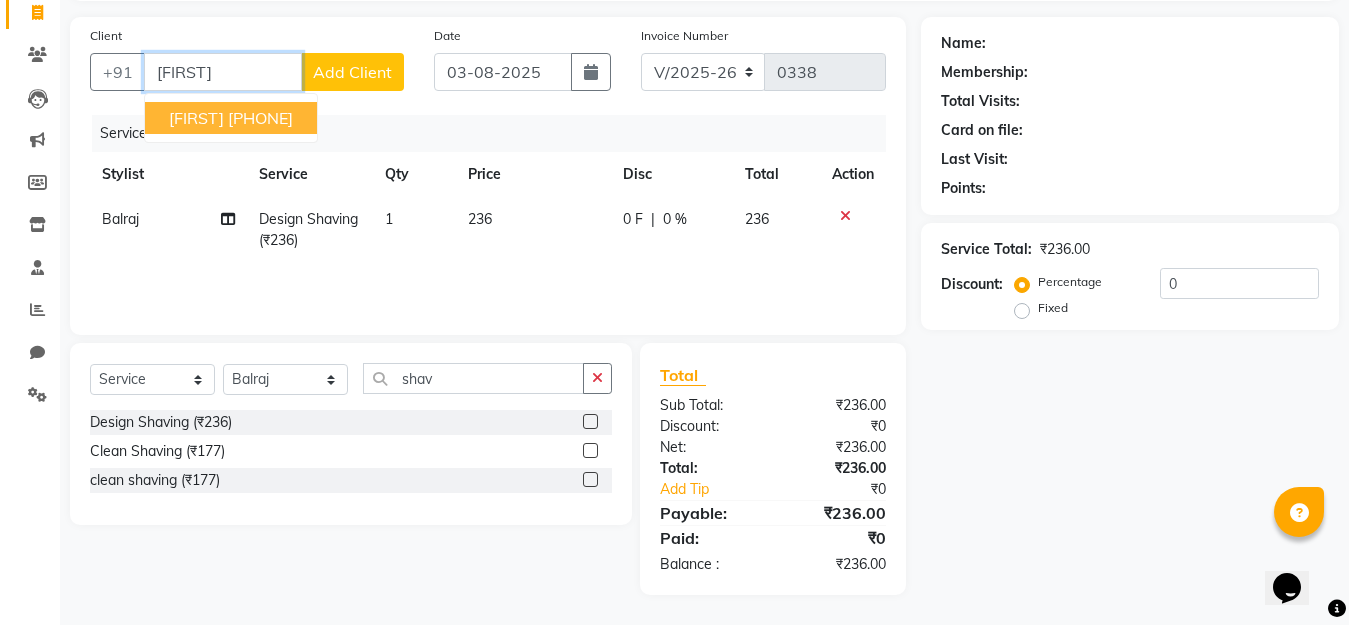 click on "[FIRST] [PHONE]" at bounding box center (231, 118) 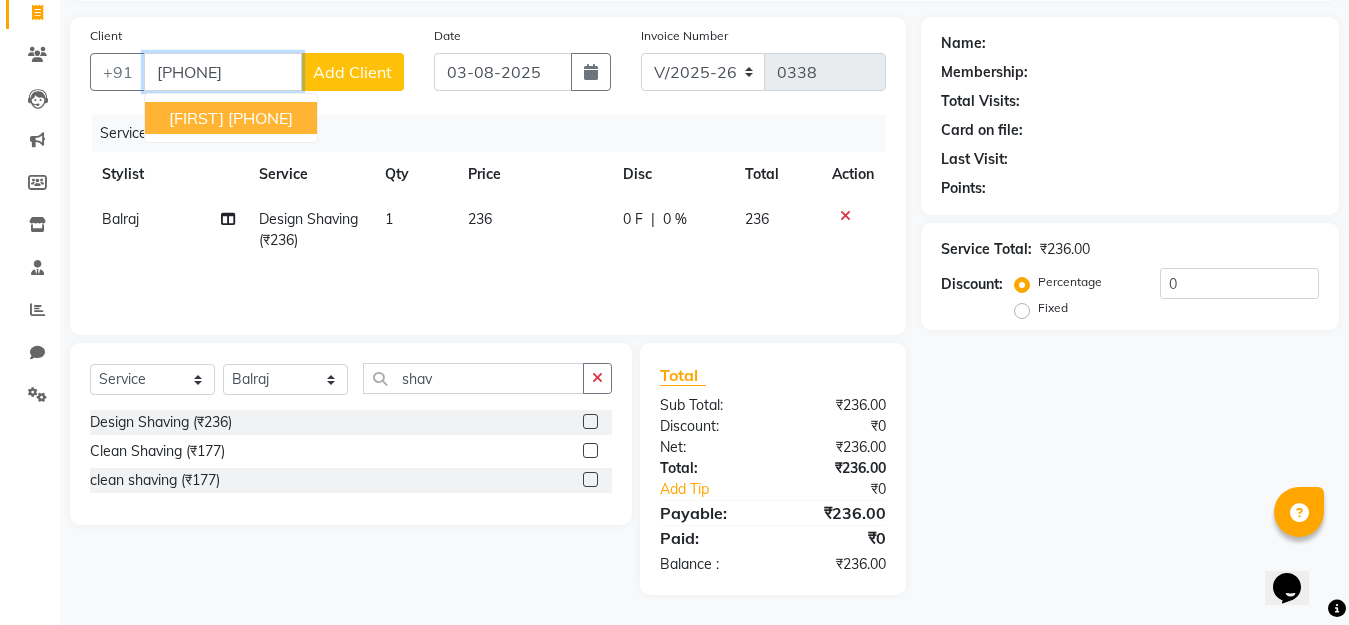 type on "[PHONE]" 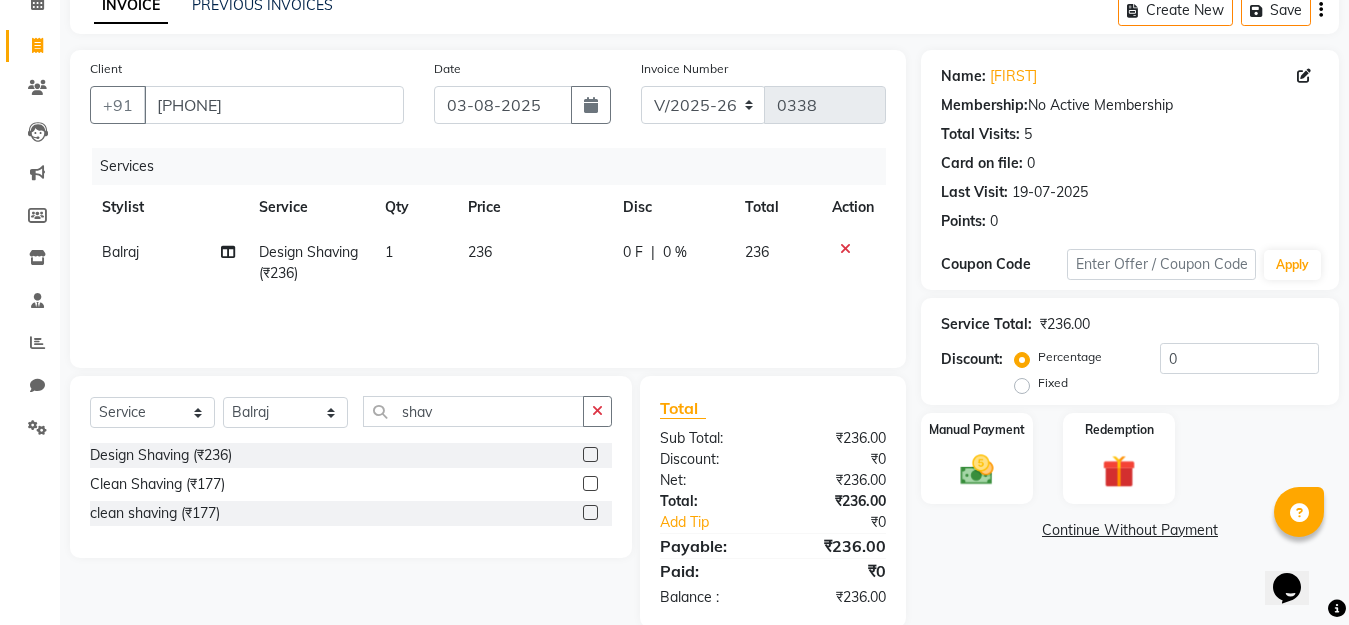 scroll, scrollTop: 133, scrollLeft: 0, axis: vertical 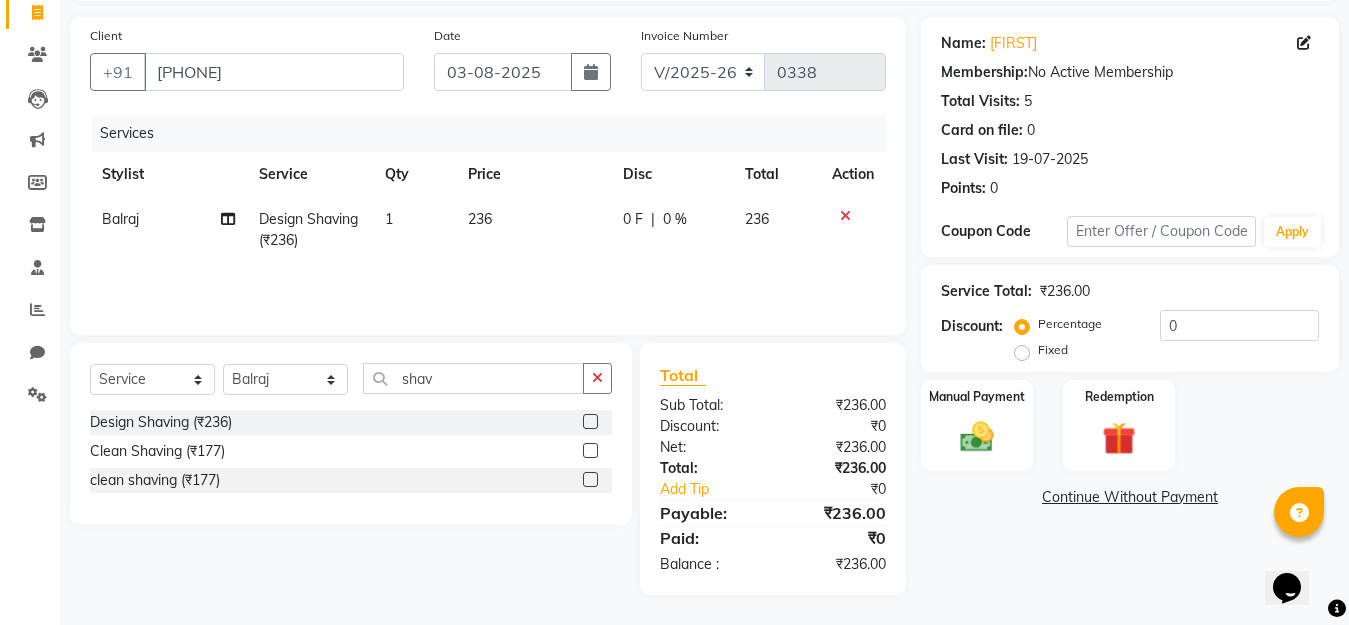 click on "236" 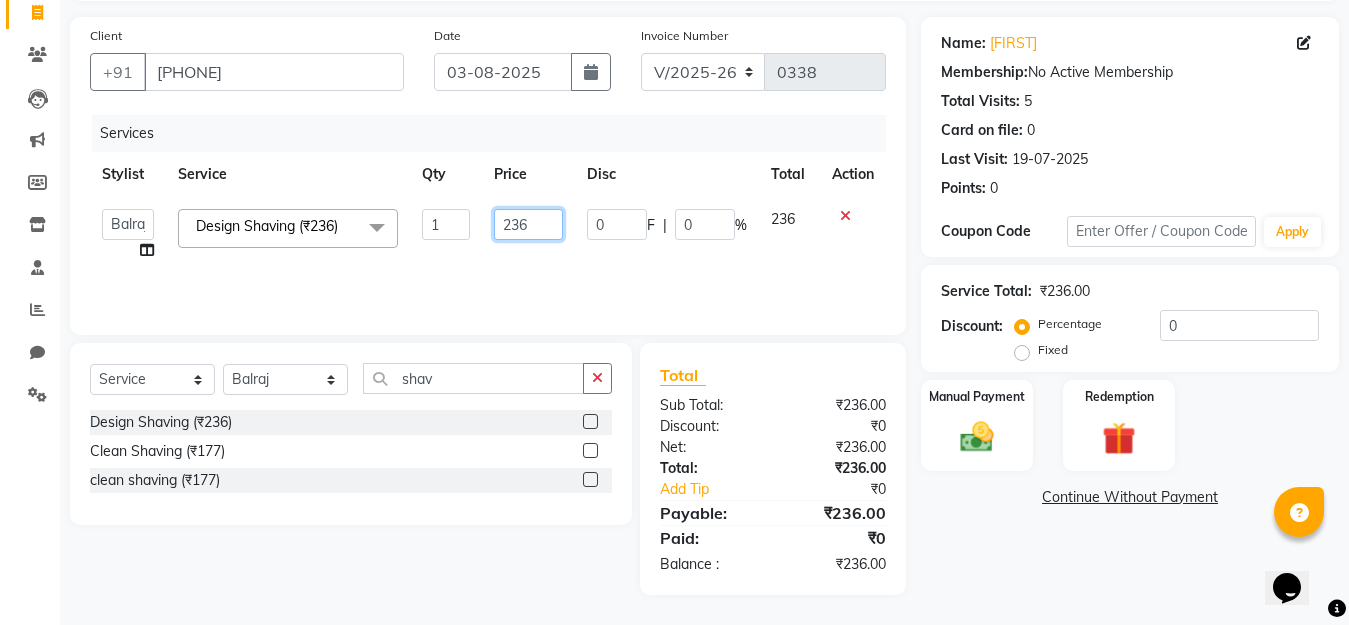 click on "236" 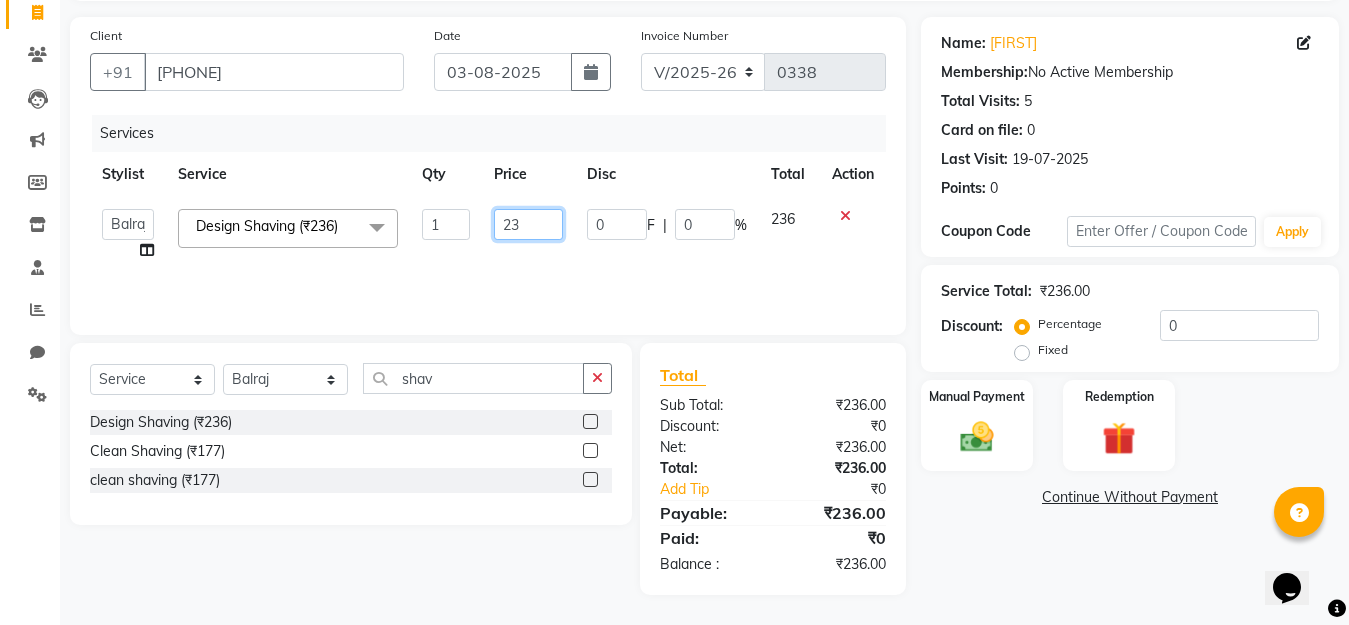 type on "2" 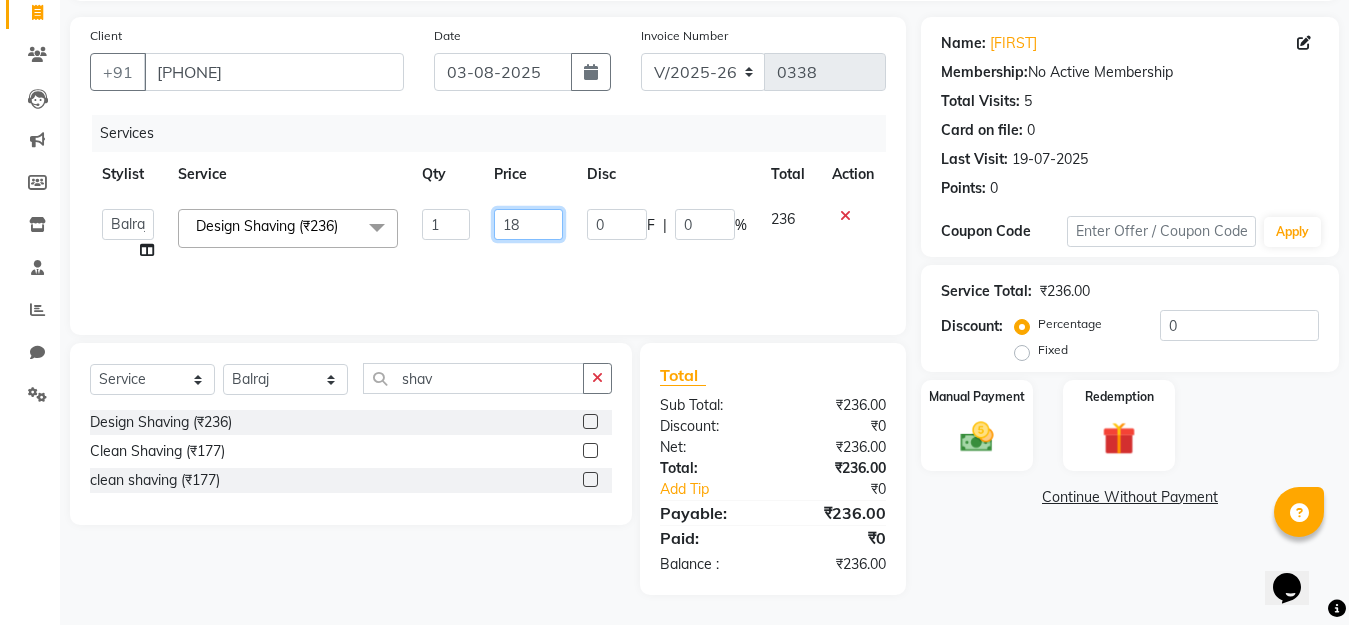 type on "180" 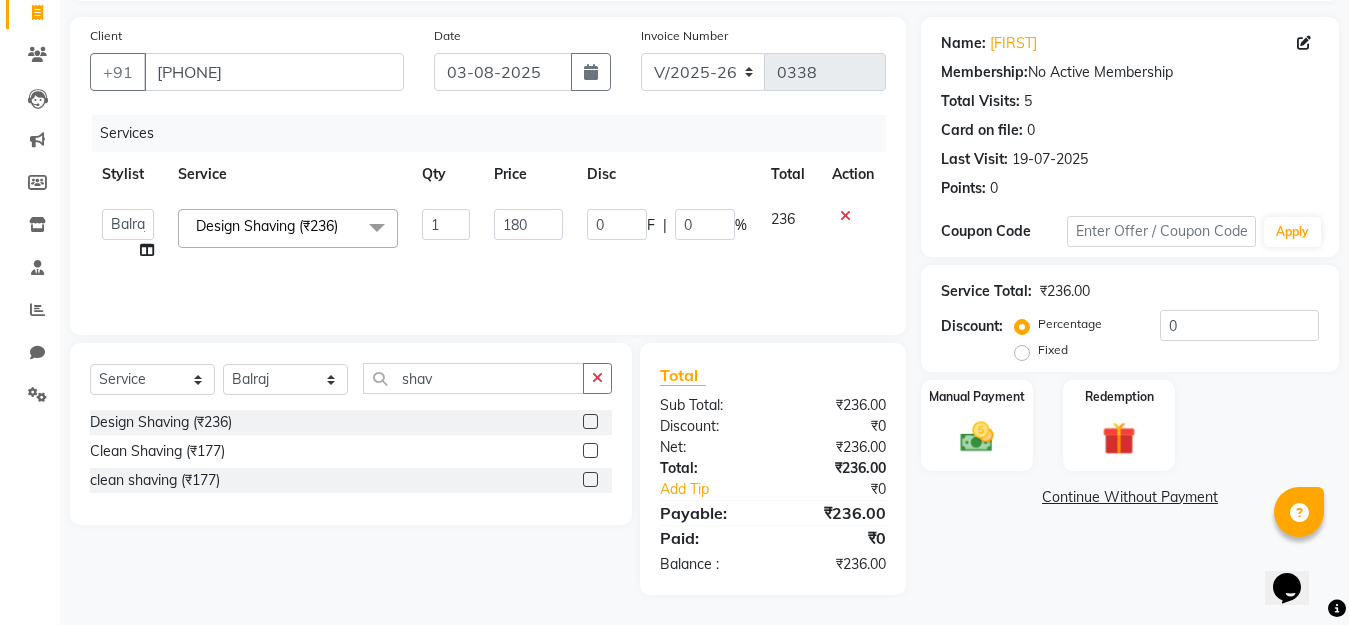 click on "Select Stylist [NAME] [NAME] [NAME] [NAME]" 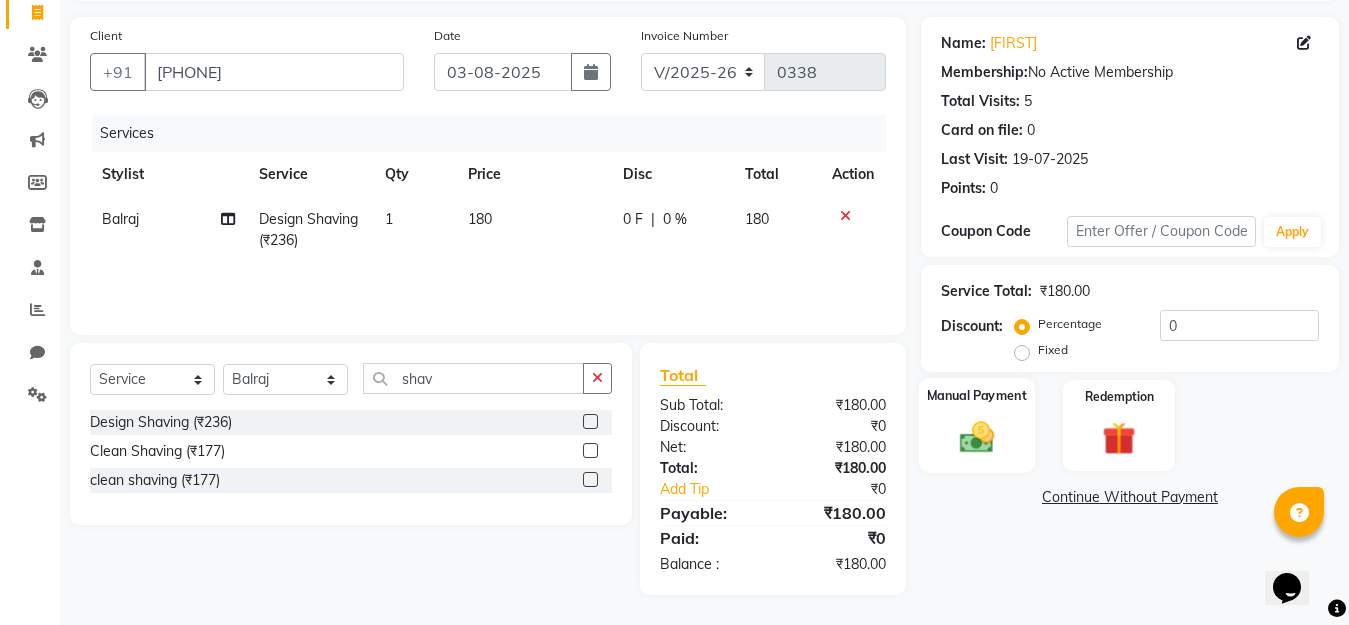 click 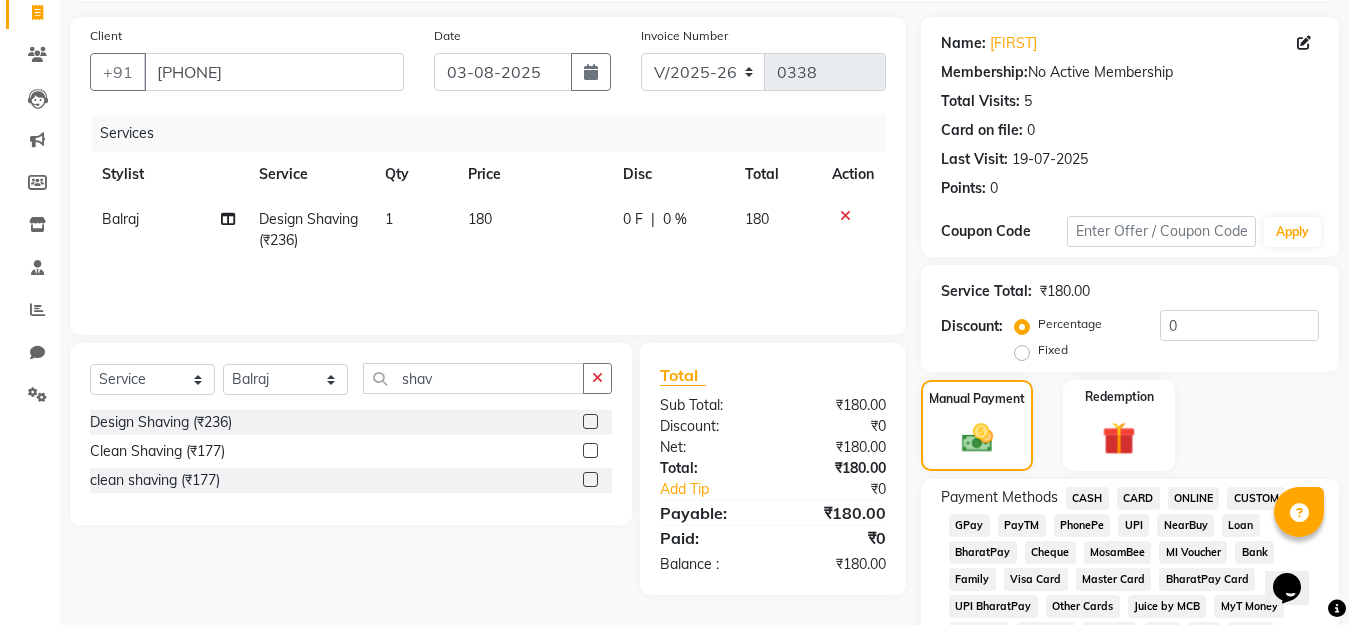 scroll, scrollTop: 333, scrollLeft: 0, axis: vertical 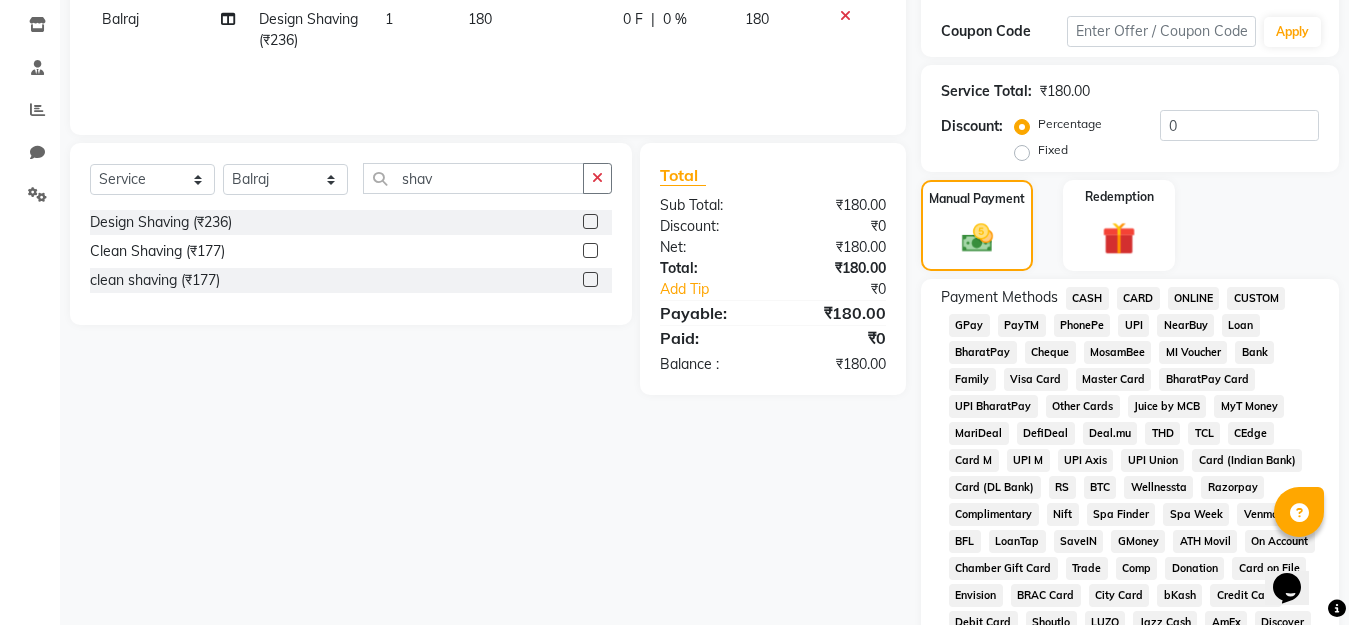 click on "GPay" 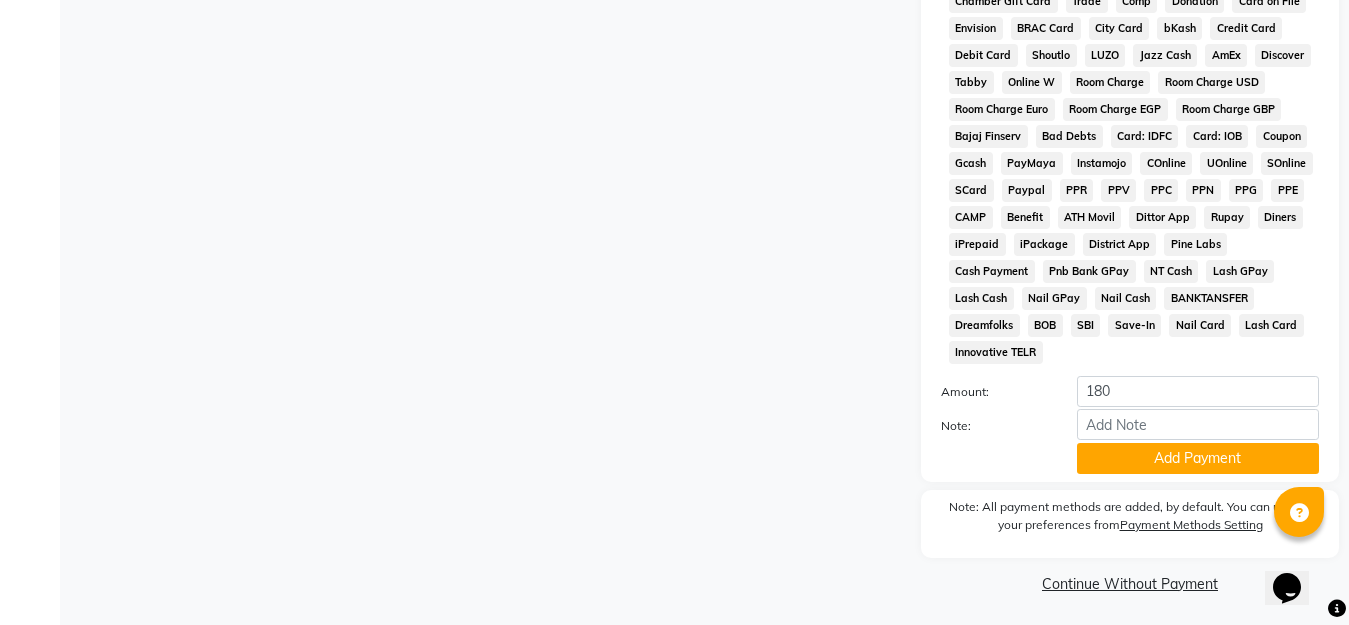 scroll, scrollTop: 904, scrollLeft: 0, axis: vertical 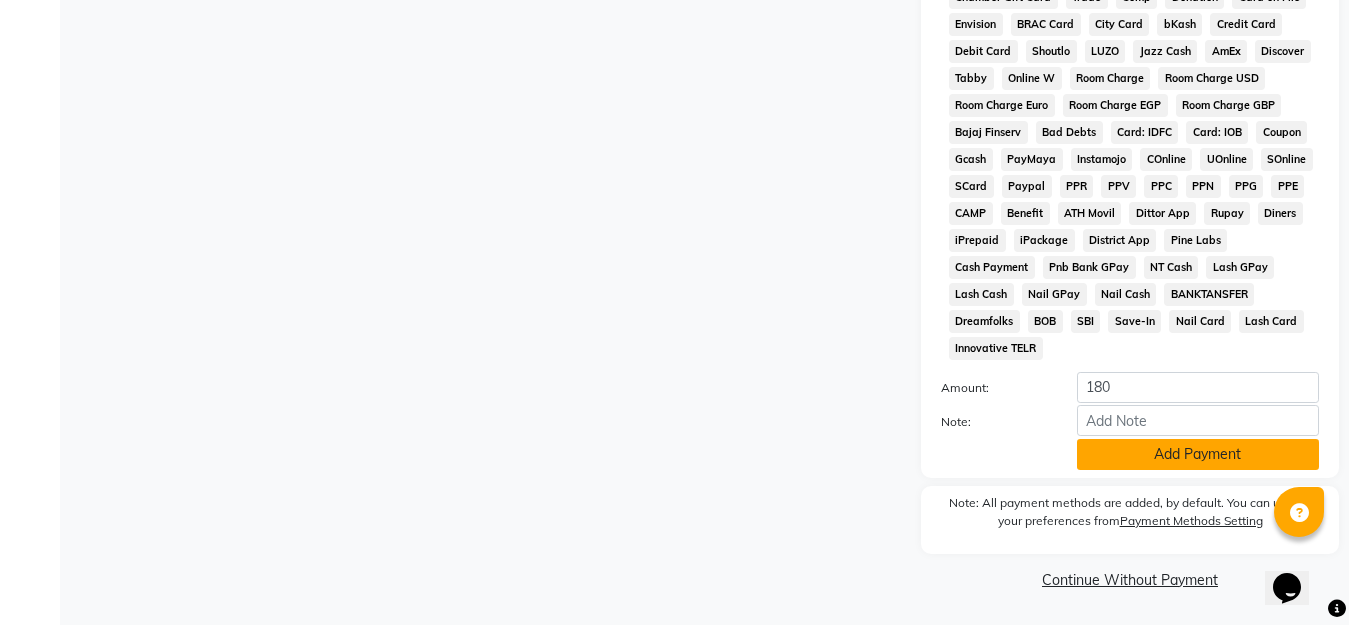 click on "Add Payment" 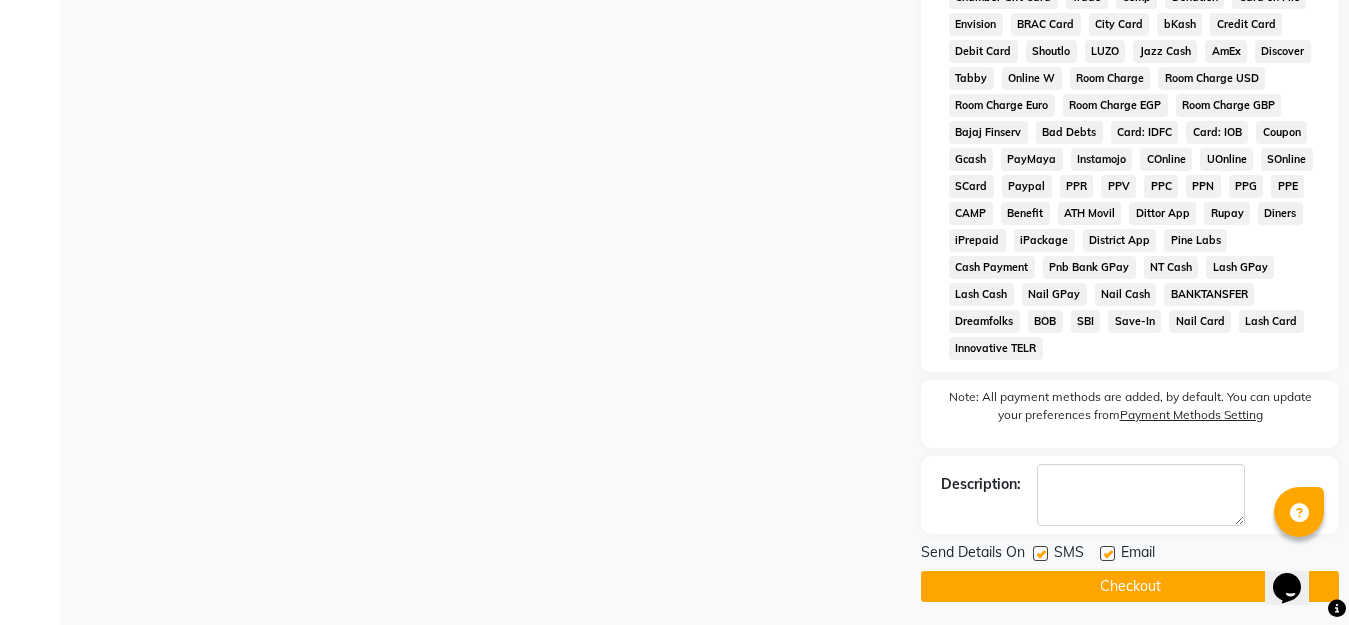 click on "Checkout" 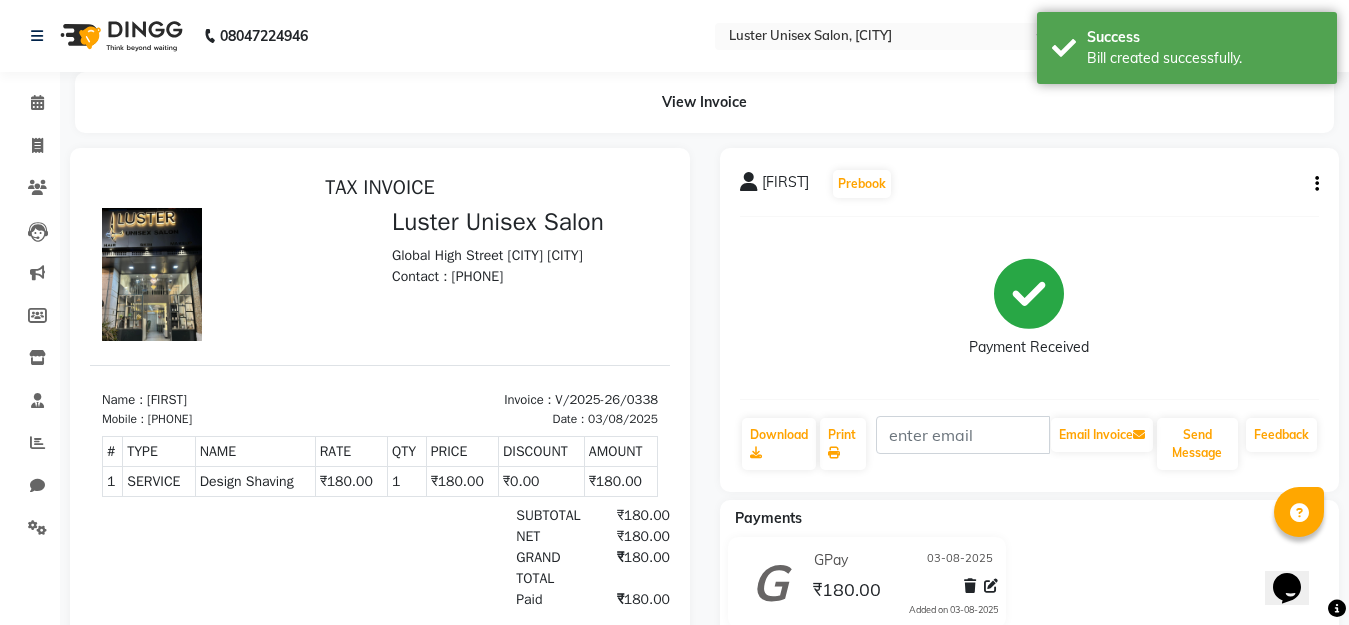 scroll, scrollTop: 0, scrollLeft: 0, axis: both 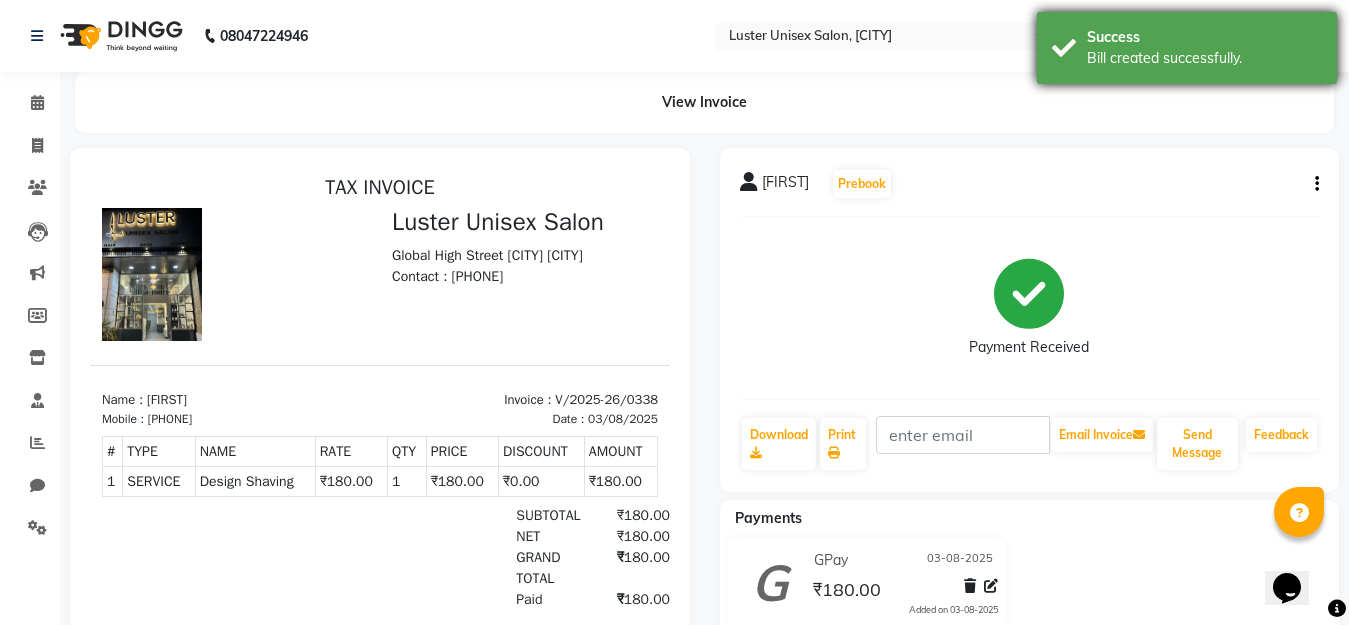 click on "Success" at bounding box center [1204, 37] 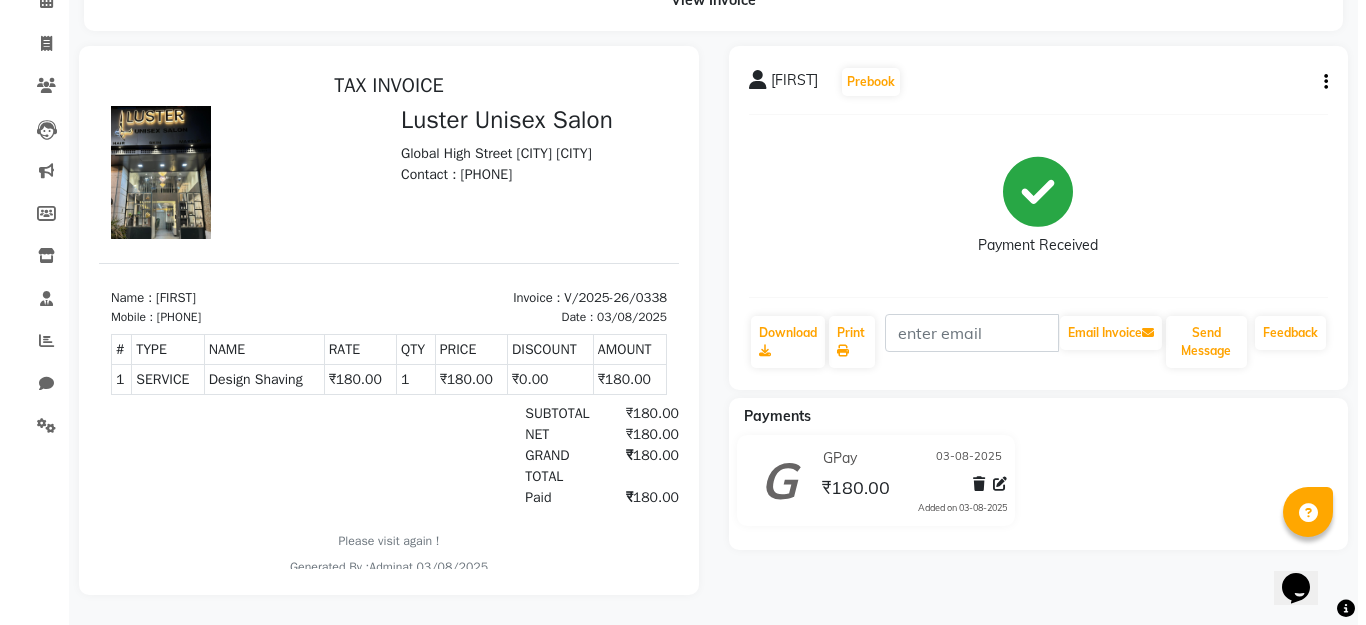 scroll, scrollTop: 0, scrollLeft: 0, axis: both 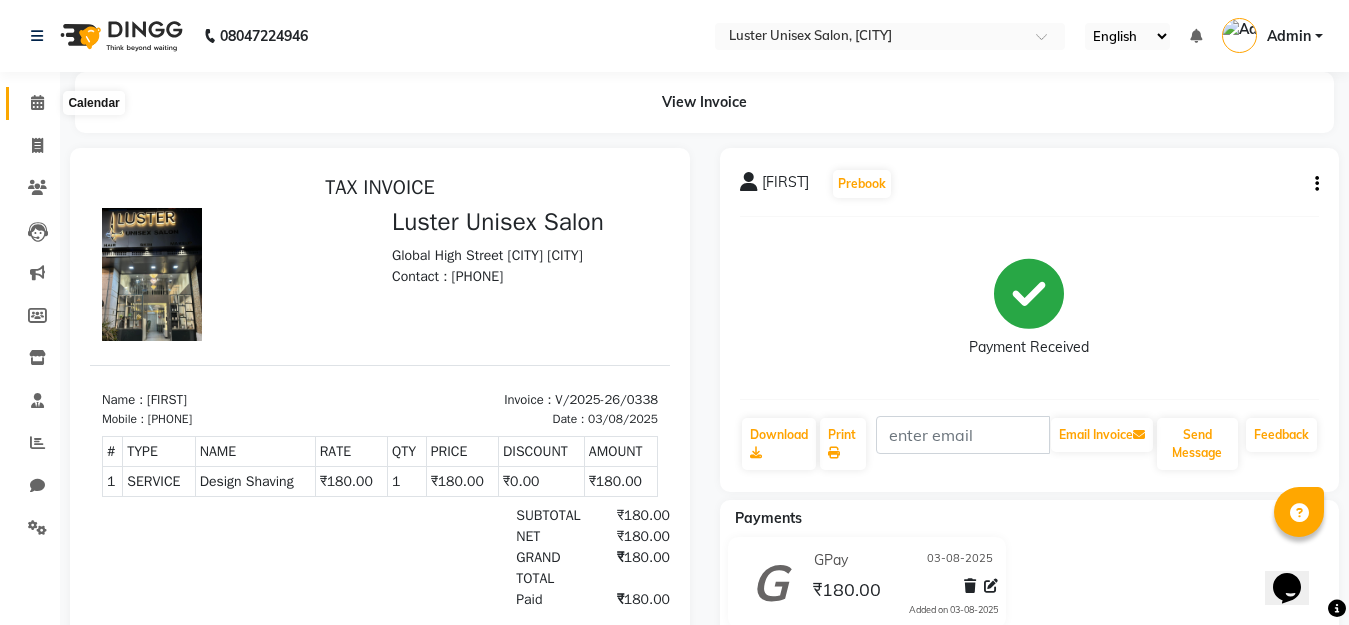 click 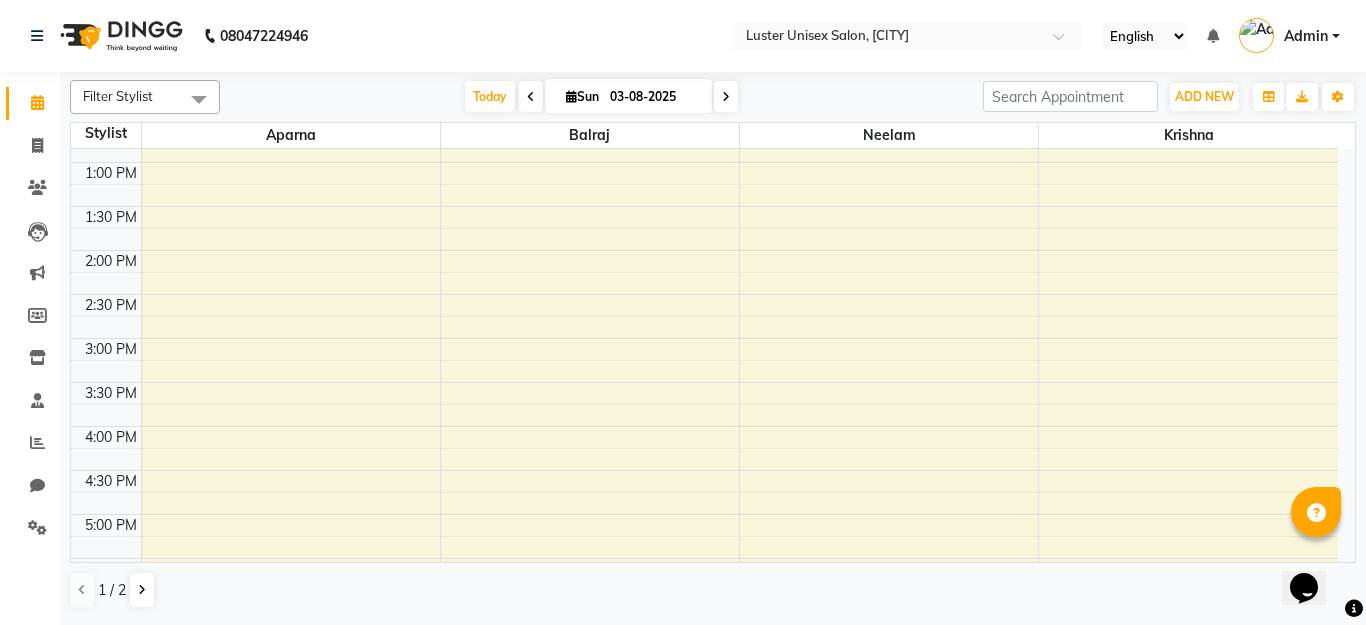 scroll, scrollTop: 818, scrollLeft: 0, axis: vertical 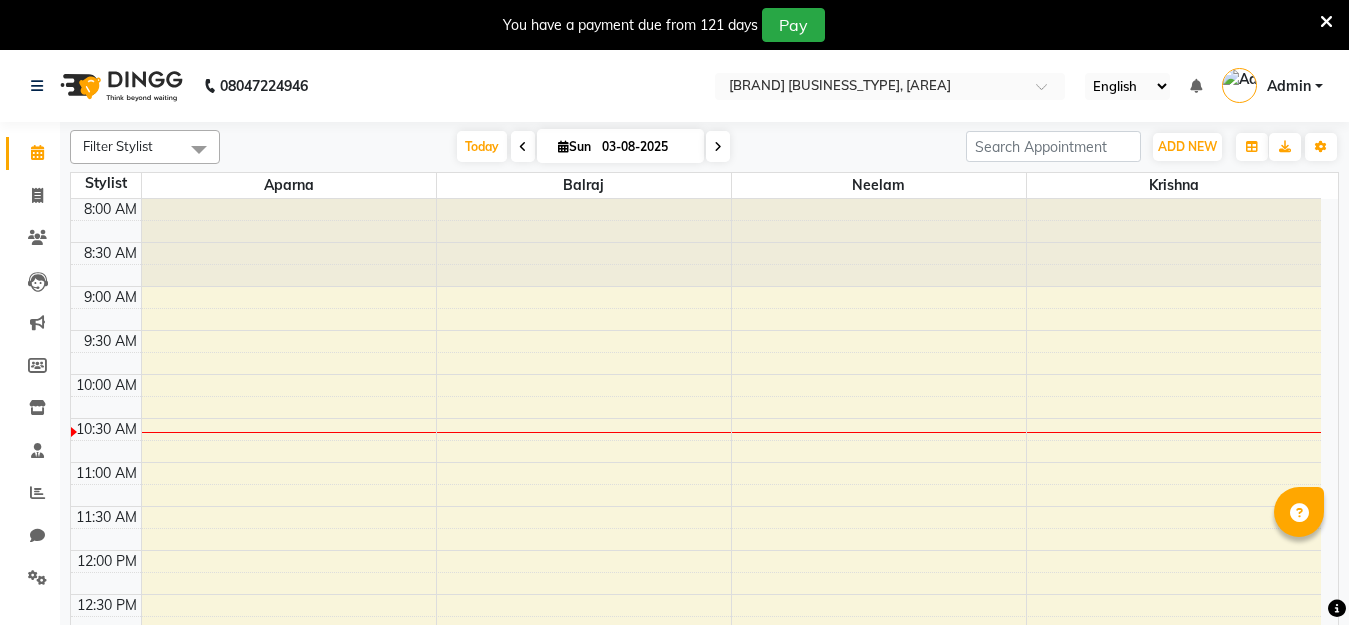 select on "en" 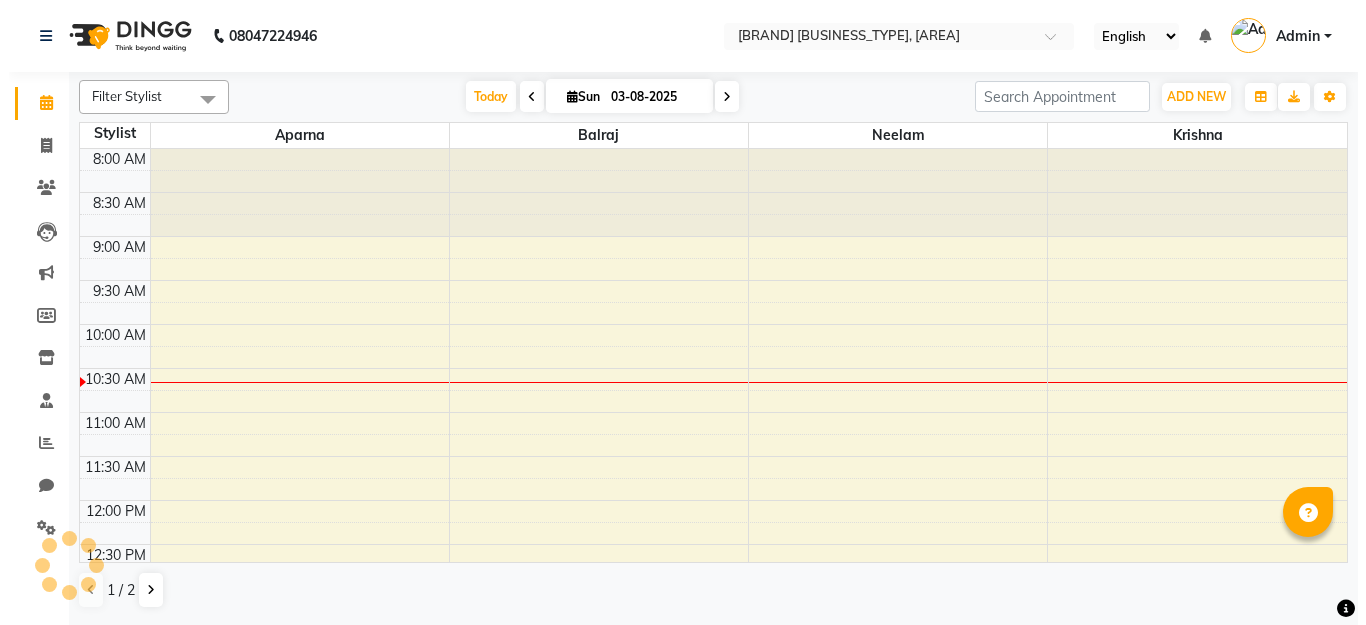 scroll, scrollTop: 0, scrollLeft: 0, axis: both 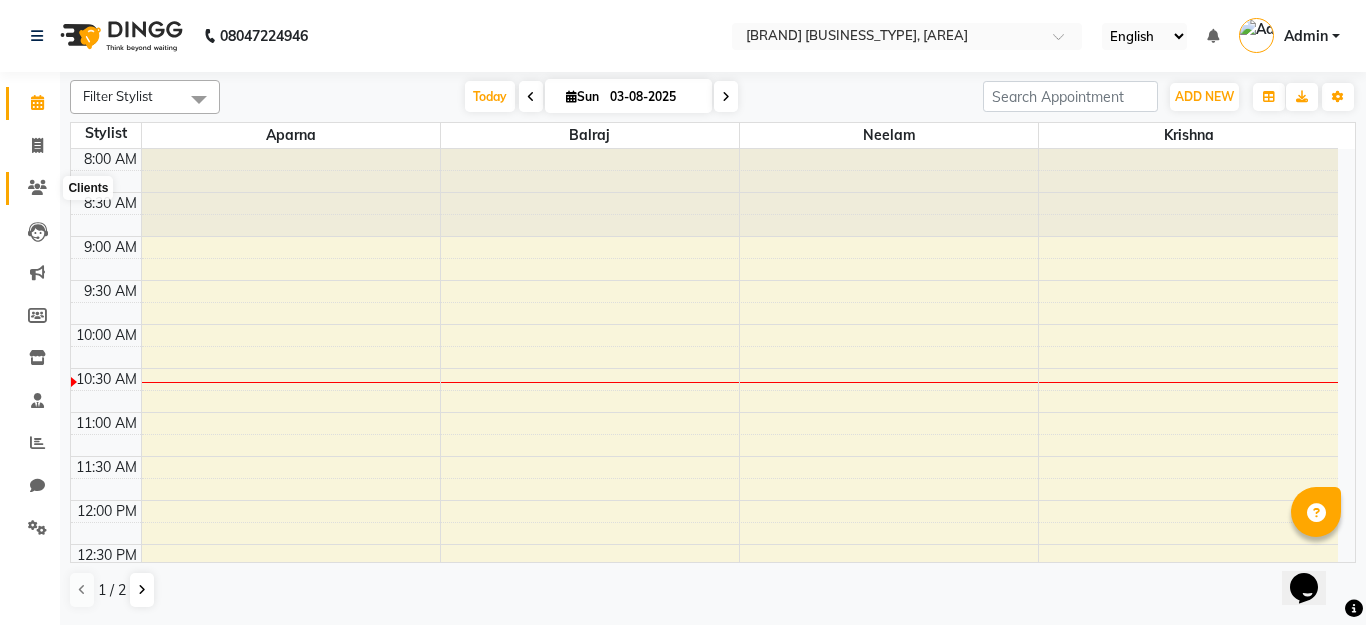 click 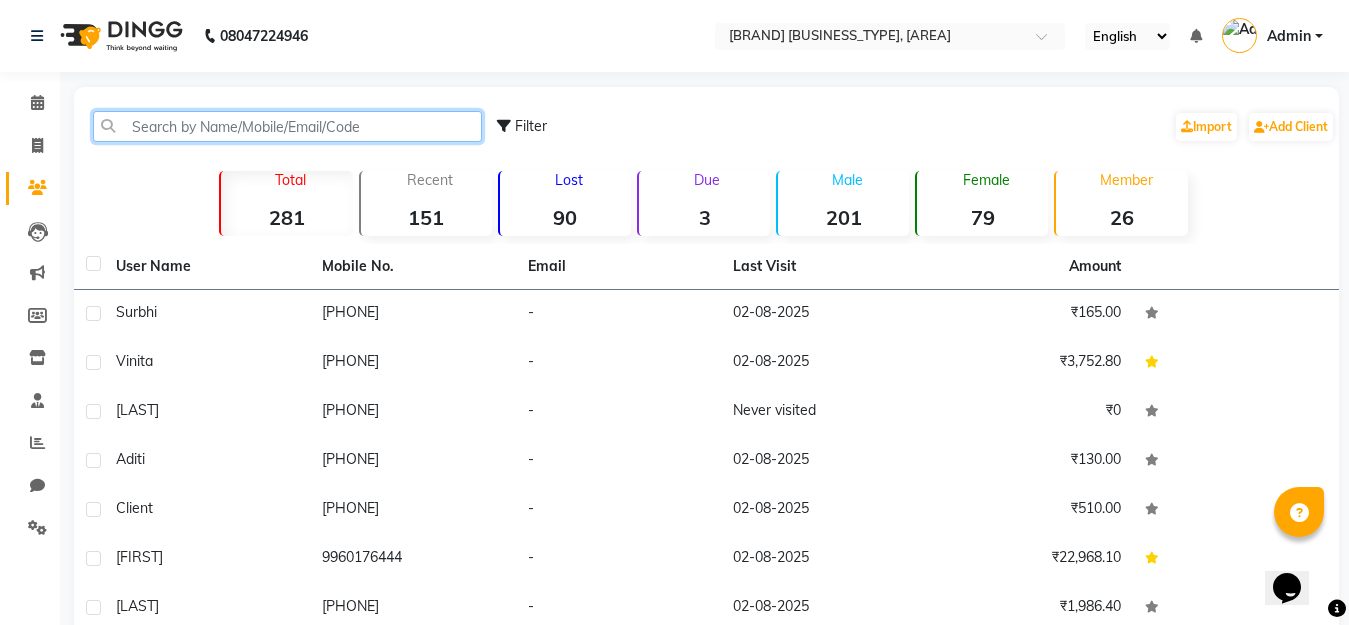 paste on "lustersalon" 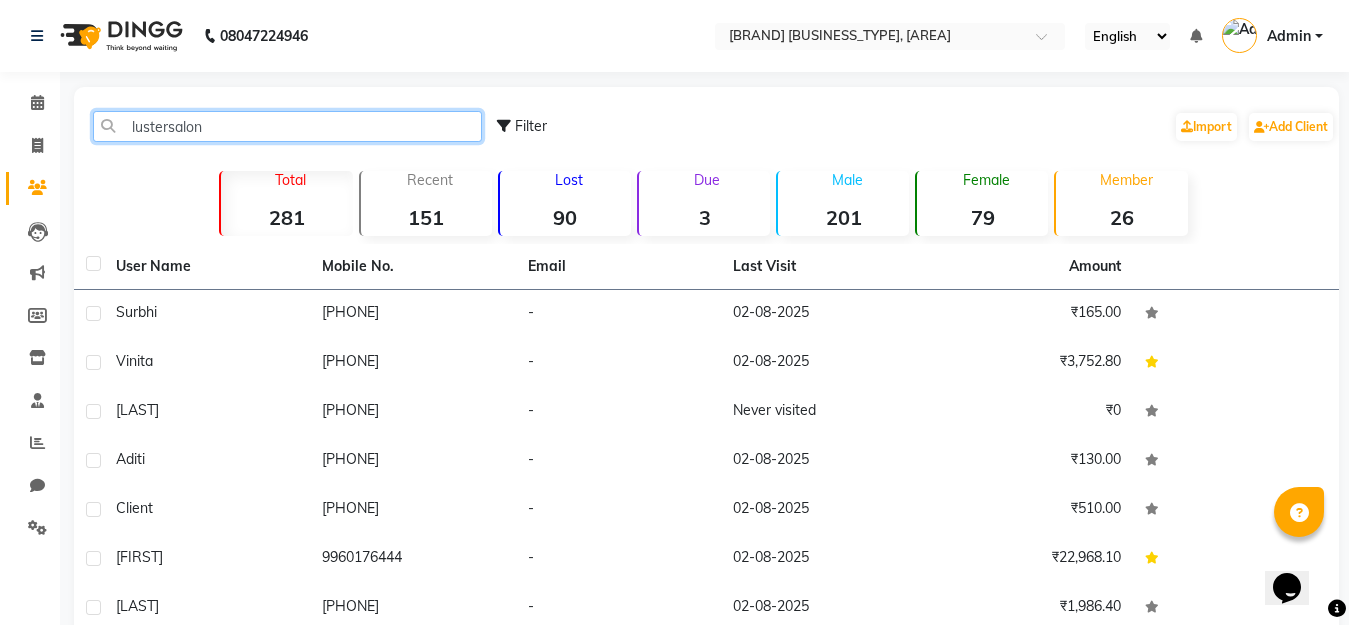 paste 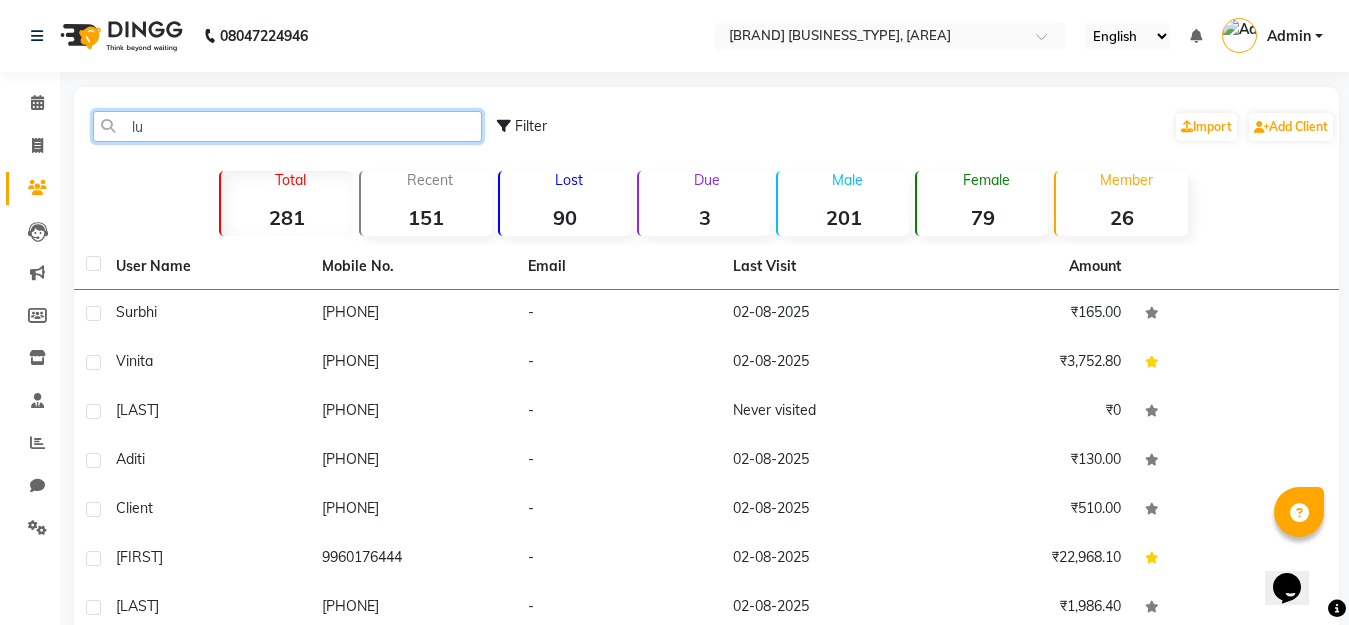 type on "l" 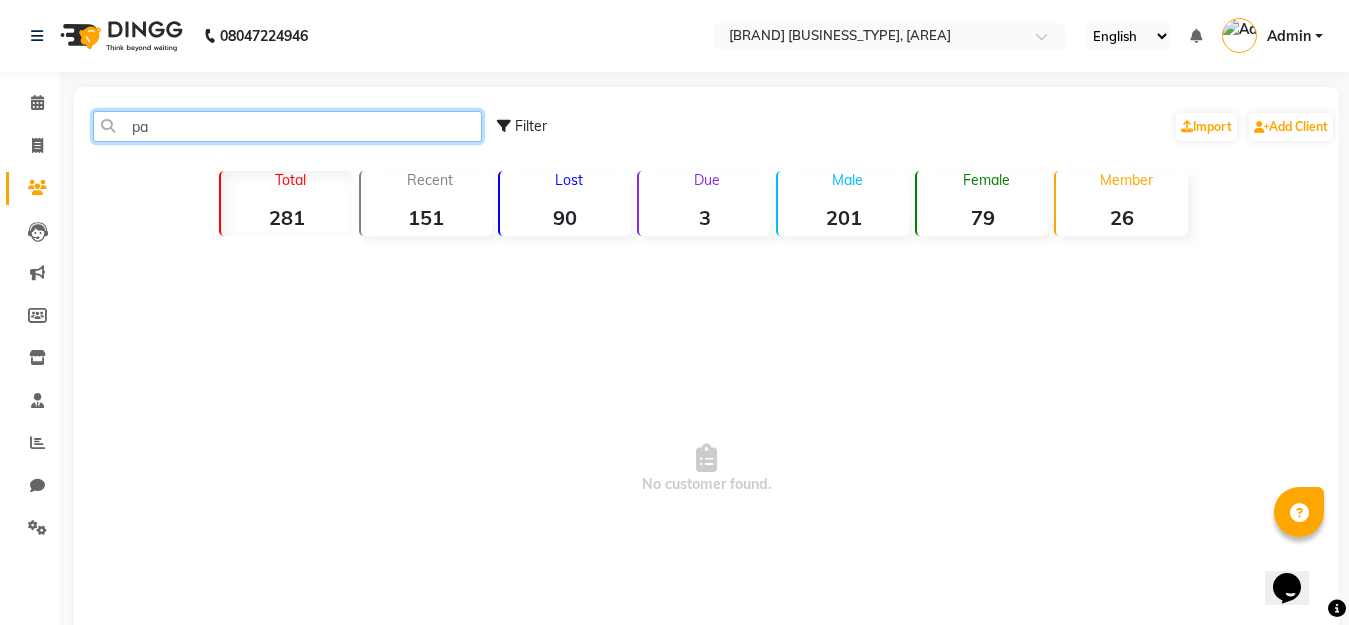 type on "p" 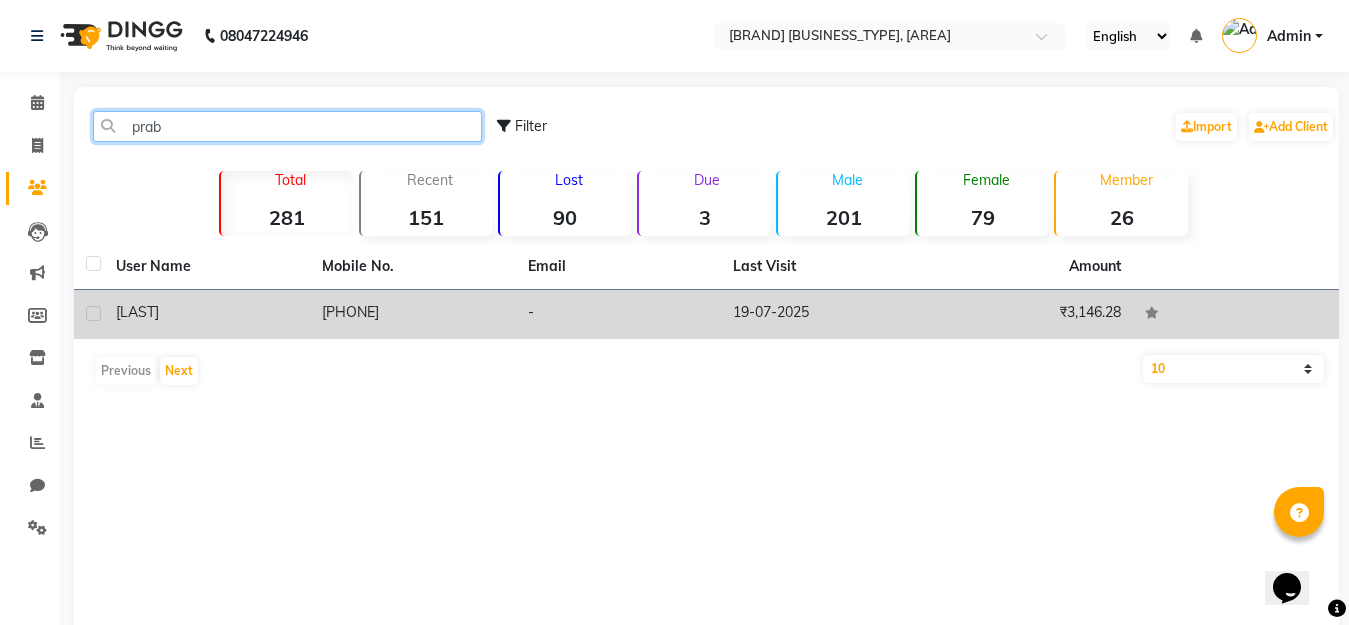 type on "prab" 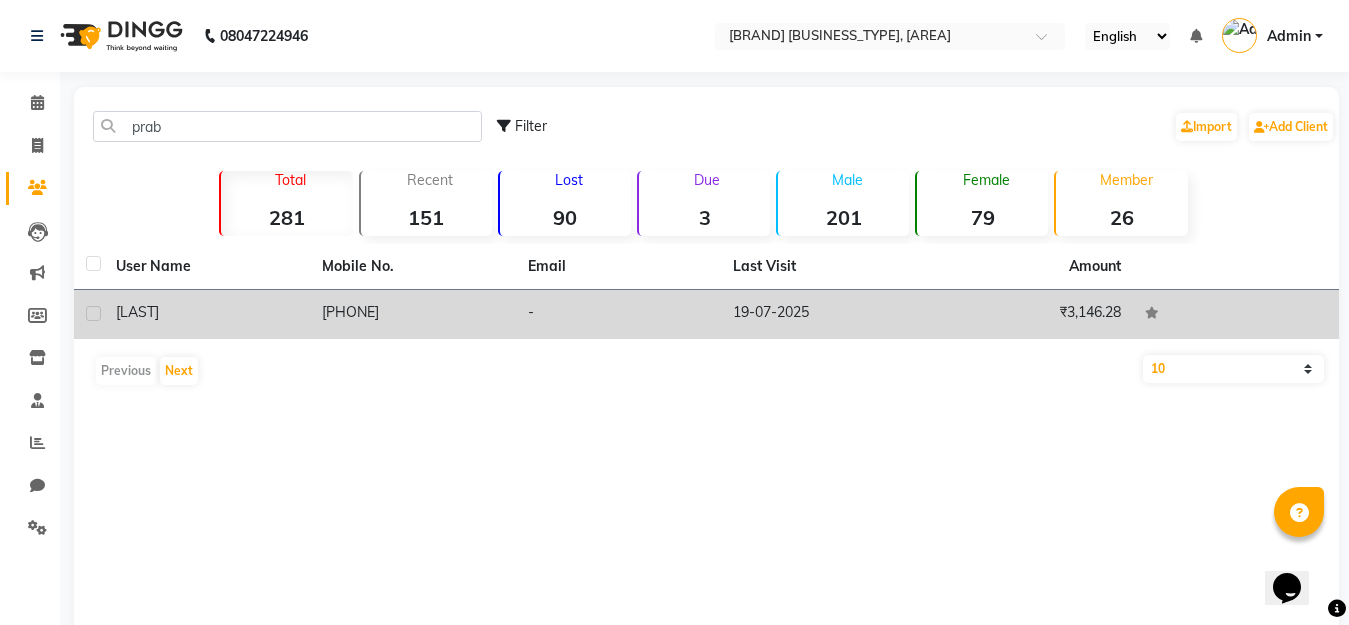 click on "[FIRST]" 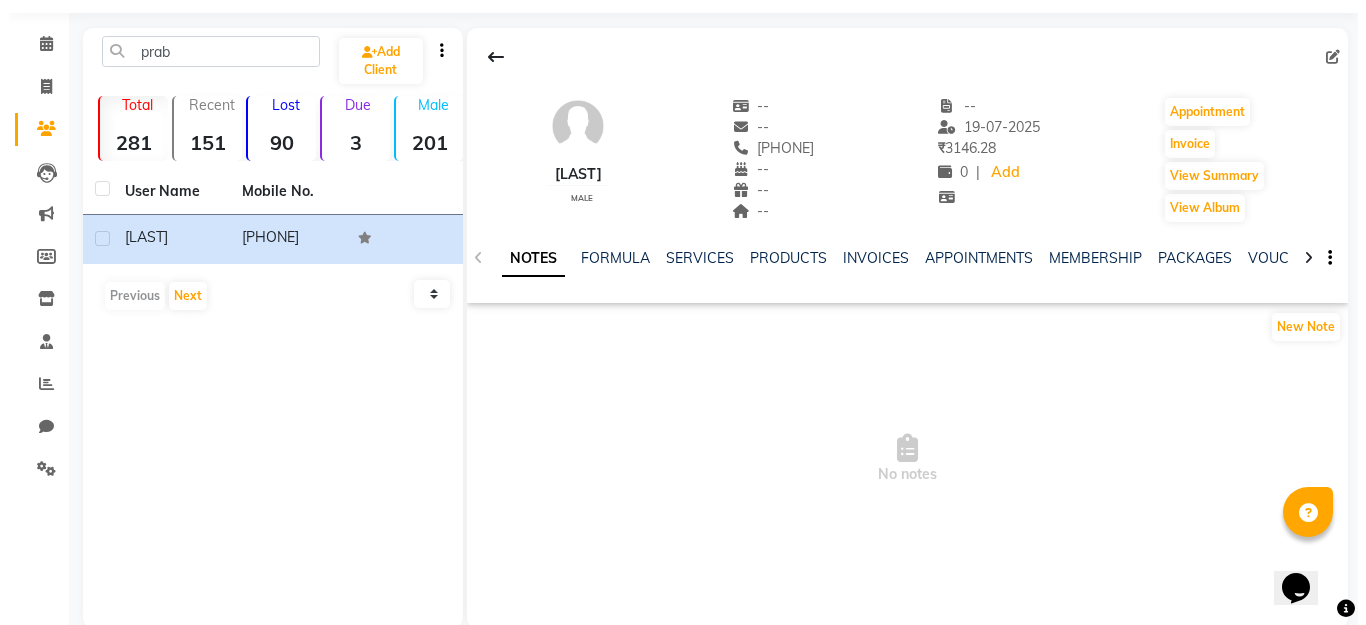 scroll, scrollTop: 92, scrollLeft: 0, axis: vertical 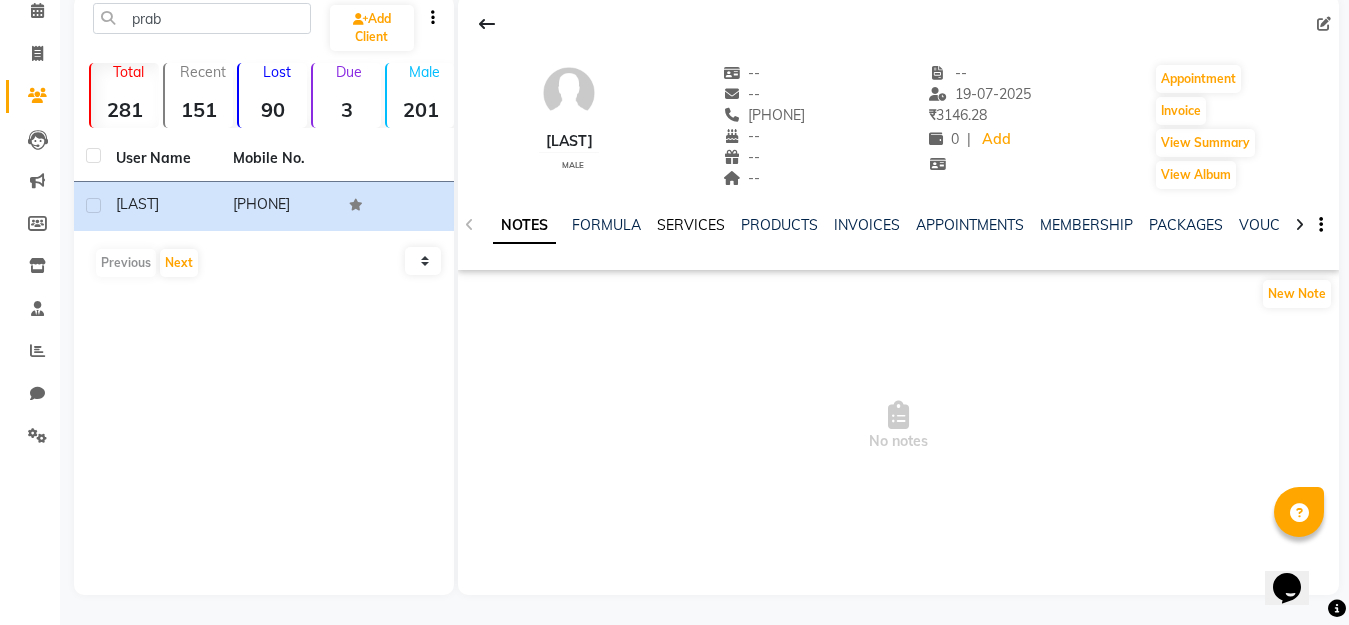 click on "SERVICES" 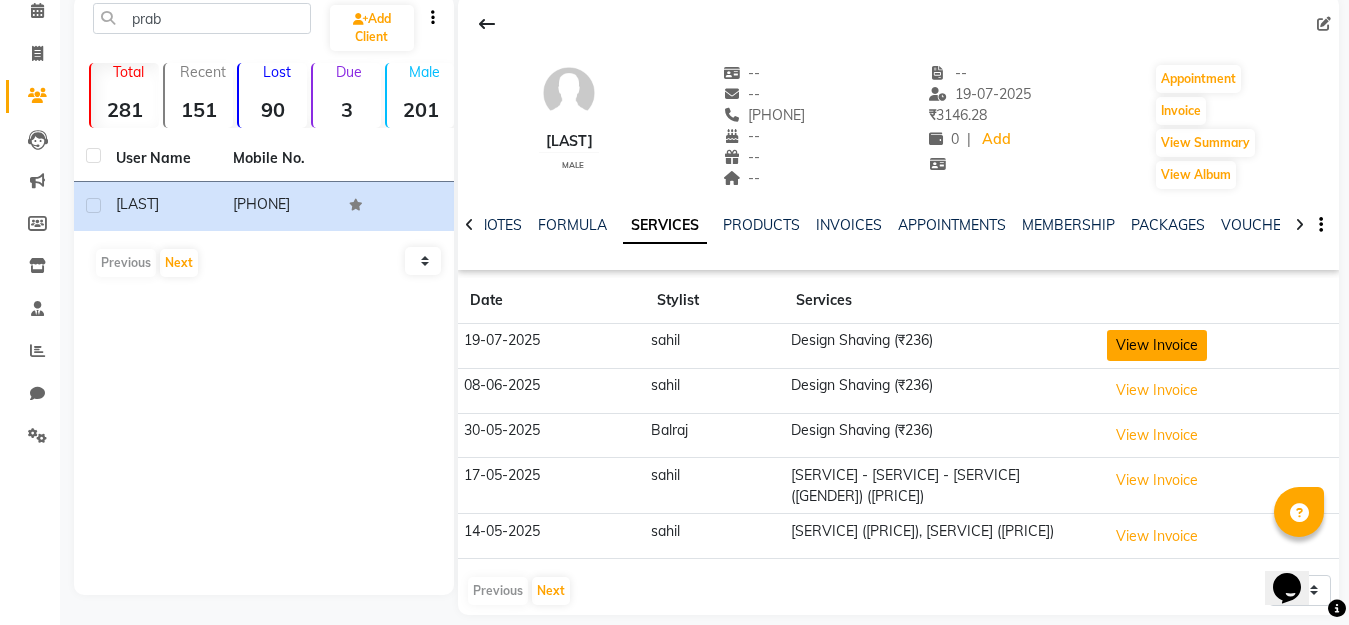 click on "View Invoice" 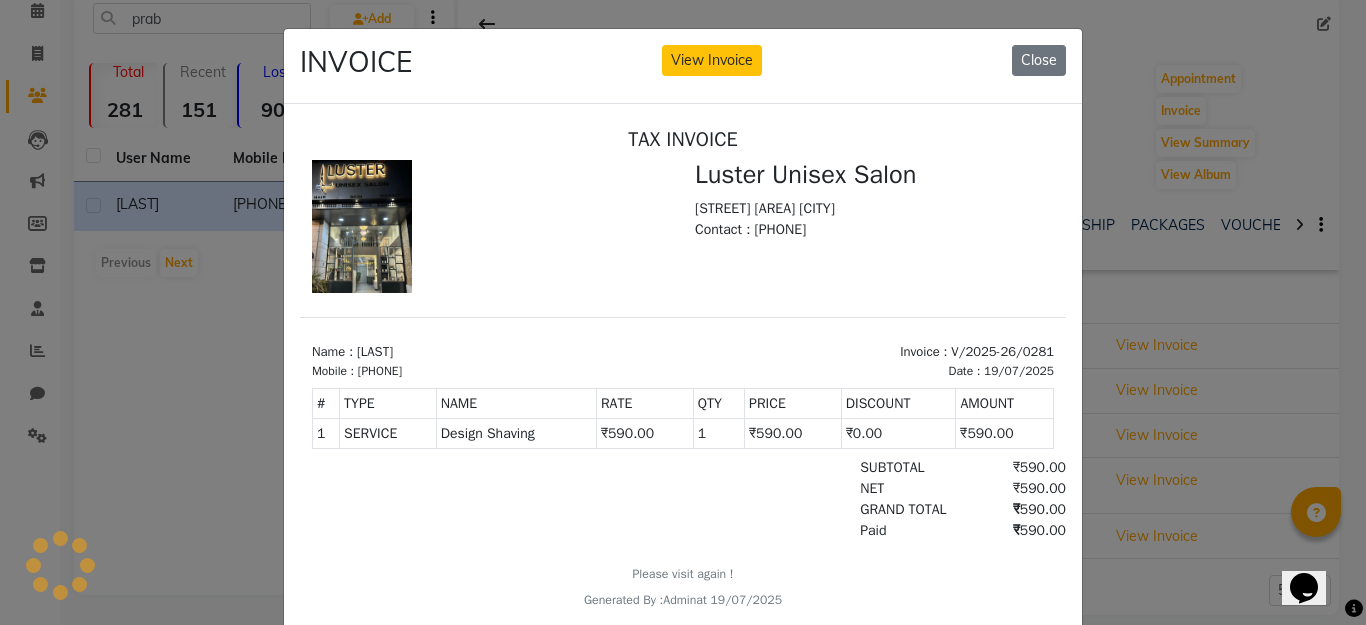 scroll, scrollTop: 16, scrollLeft: 0, axis: vertical 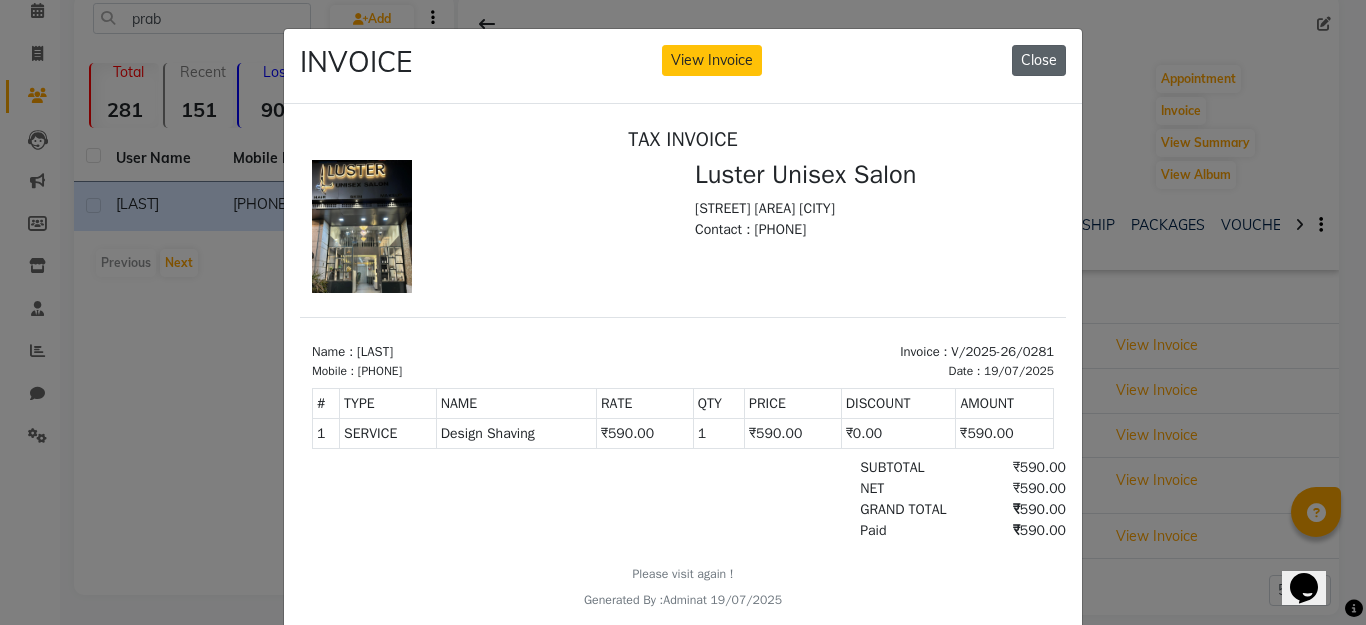 click on "Close" 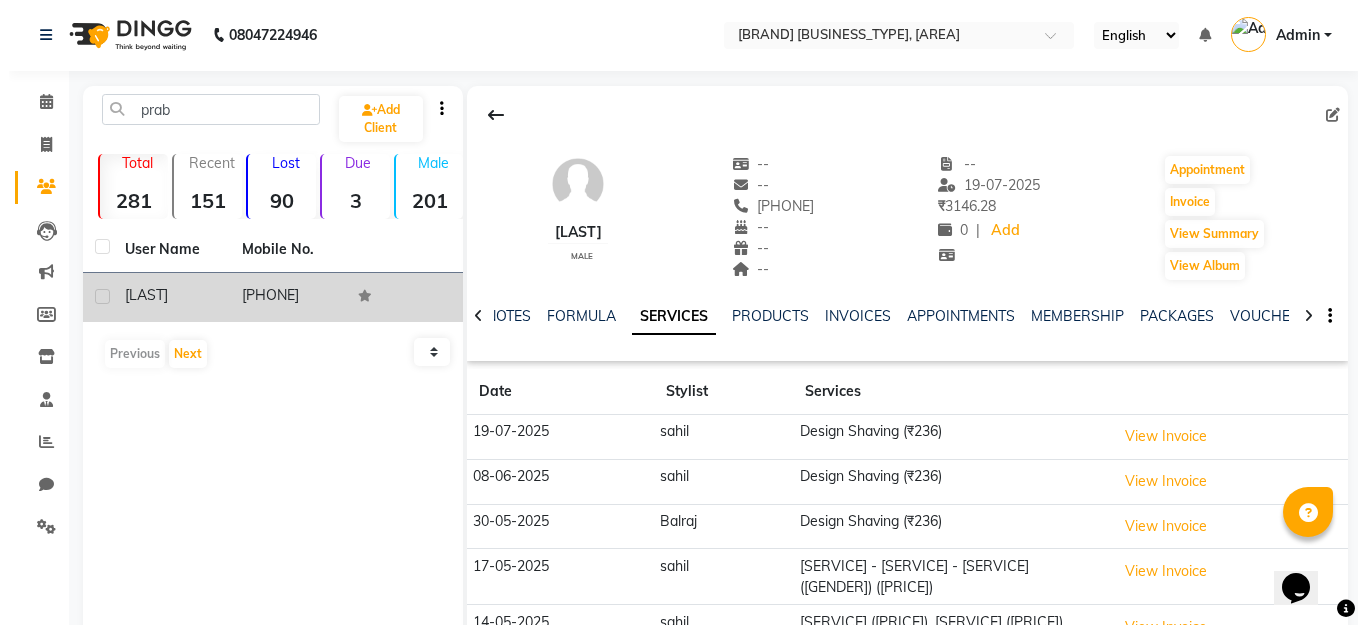 scroll, scrollTop: 0, scrollLeft: 0, axis: both 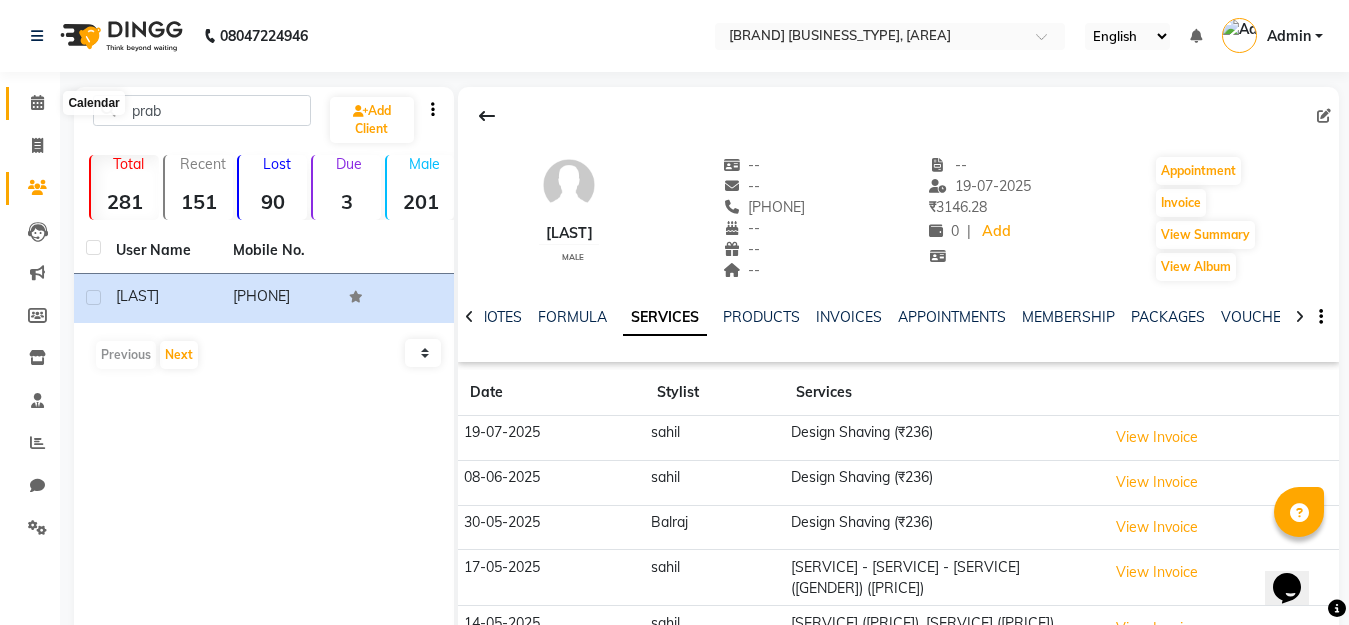 click 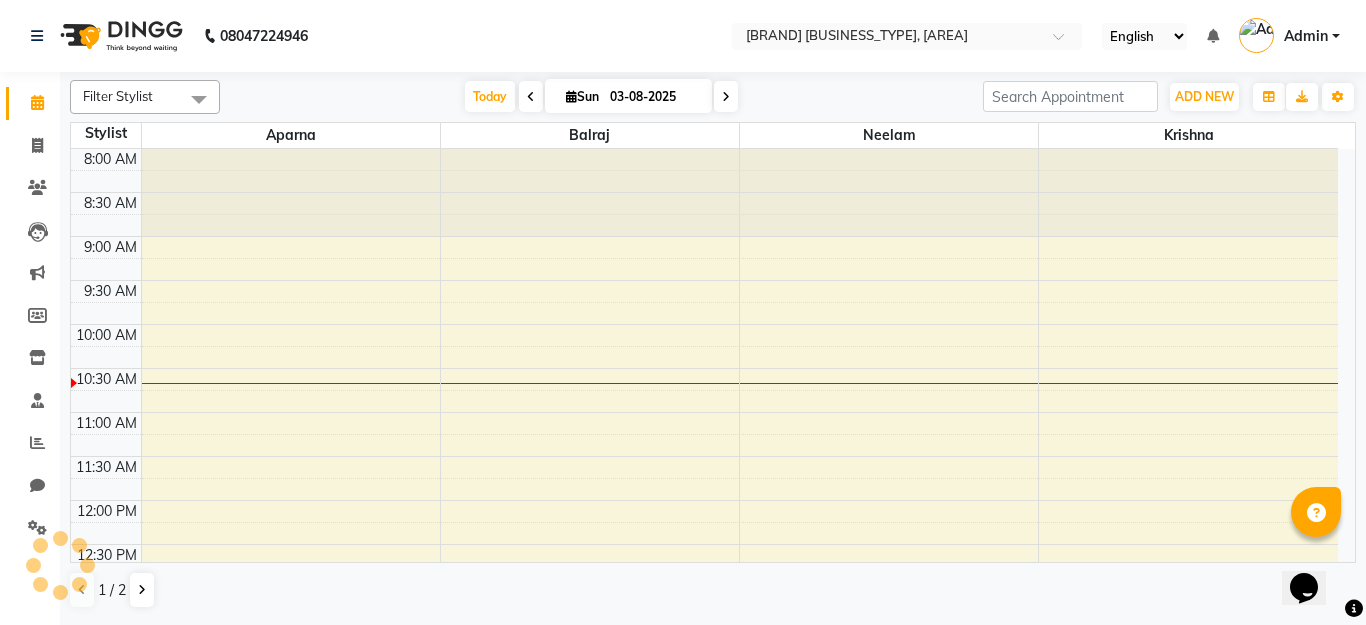 scroll, scrollTop: 0, scrollLeft: 0, axis: both 